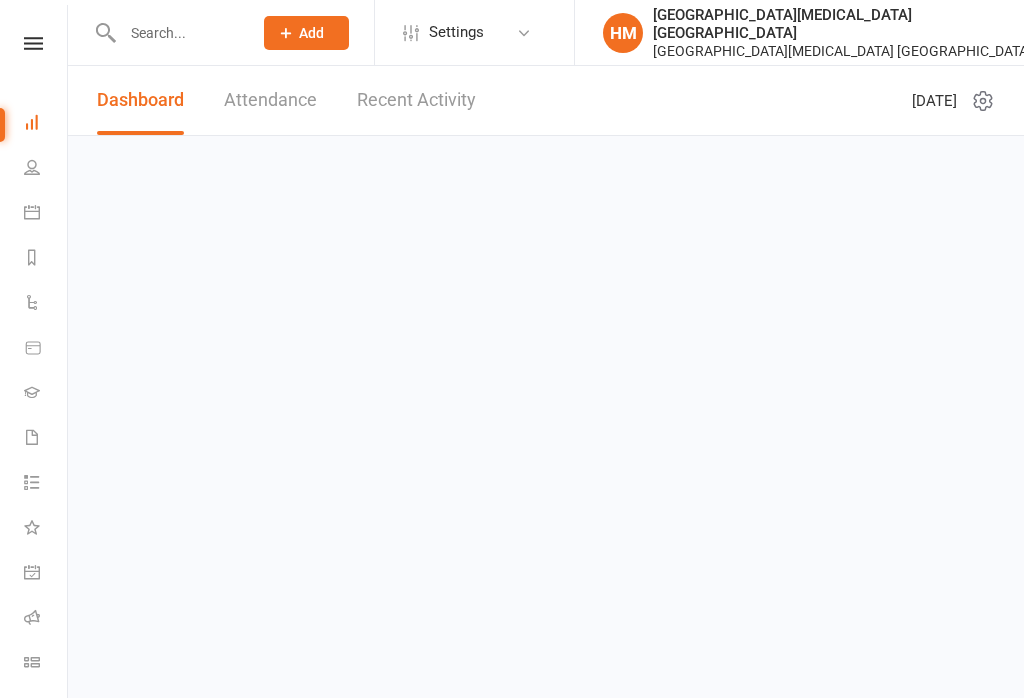 click on "Calendar" at bounding box center (46, 214) 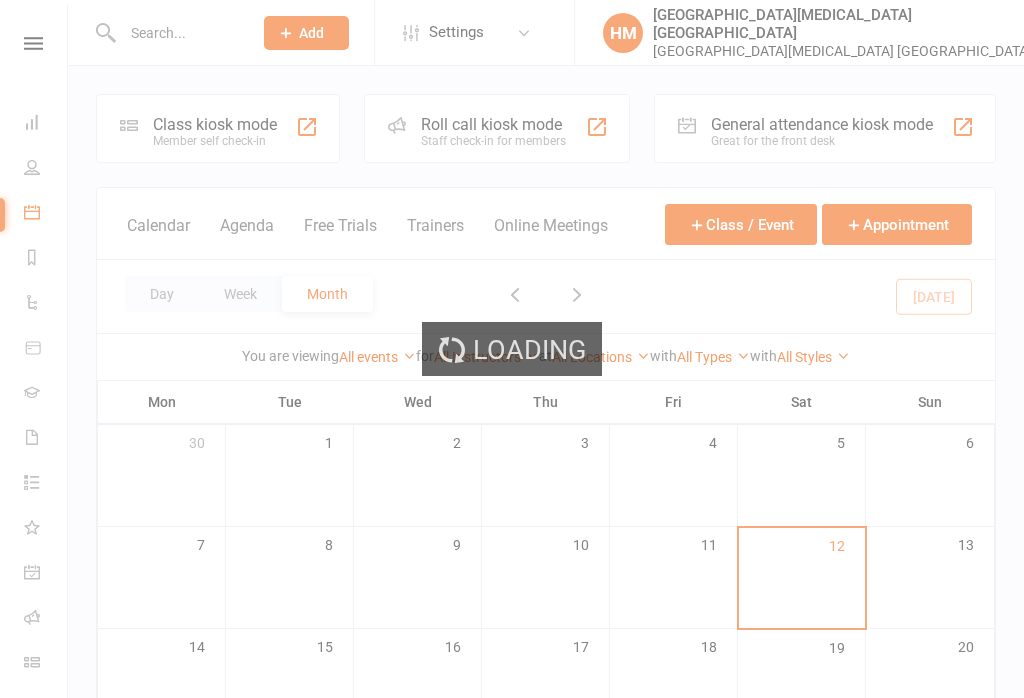 scroll, scrollTop: 0, scrollLeft: 0, axis: both 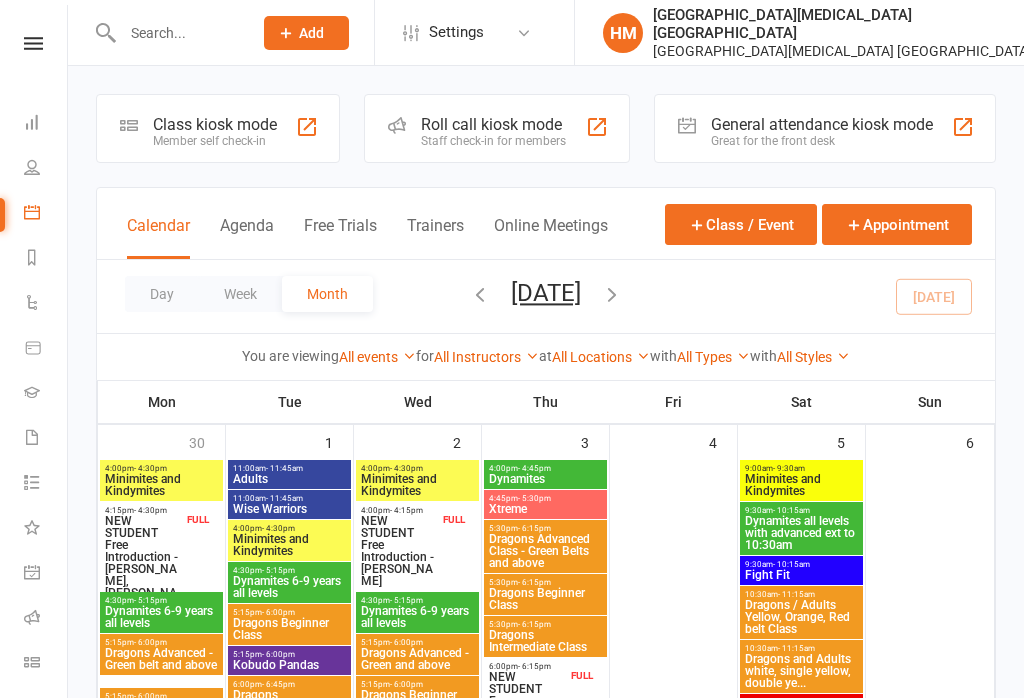 click on "Class kiosk mode" at bounding box center (215, 124) 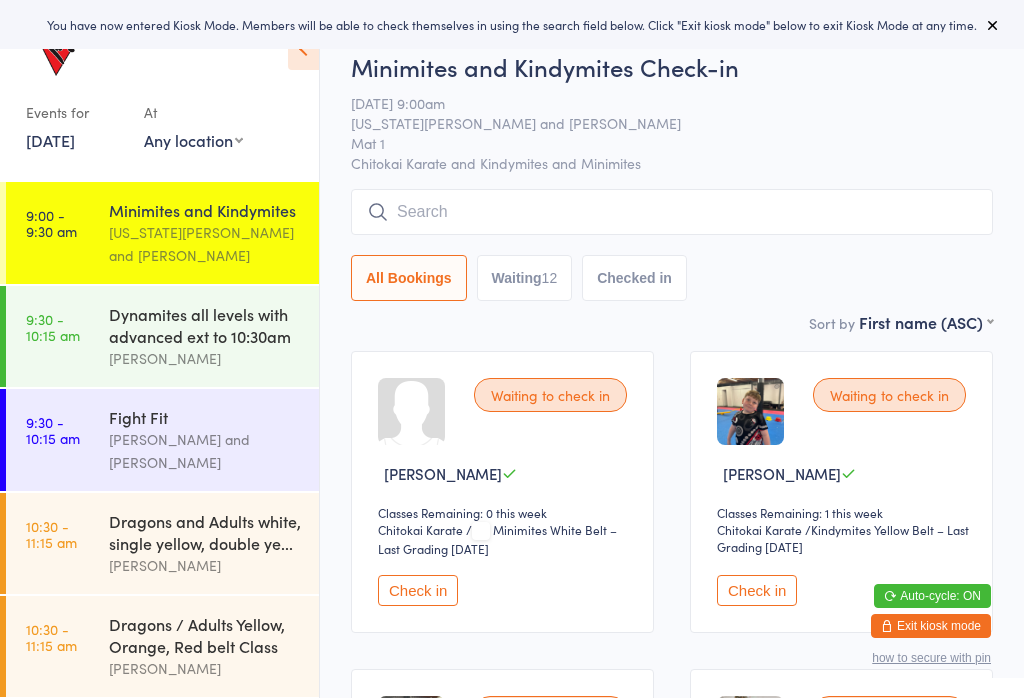 scroll, scrollTop: 0, scrollLeft: 0, axis: both 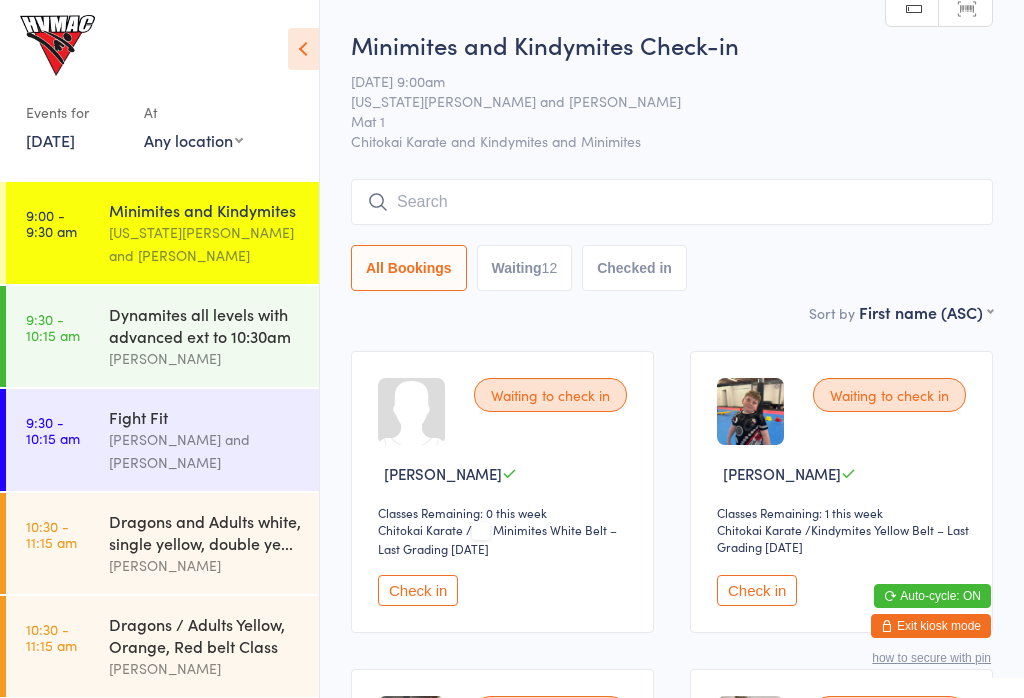 click at bounding box center (303, 49) 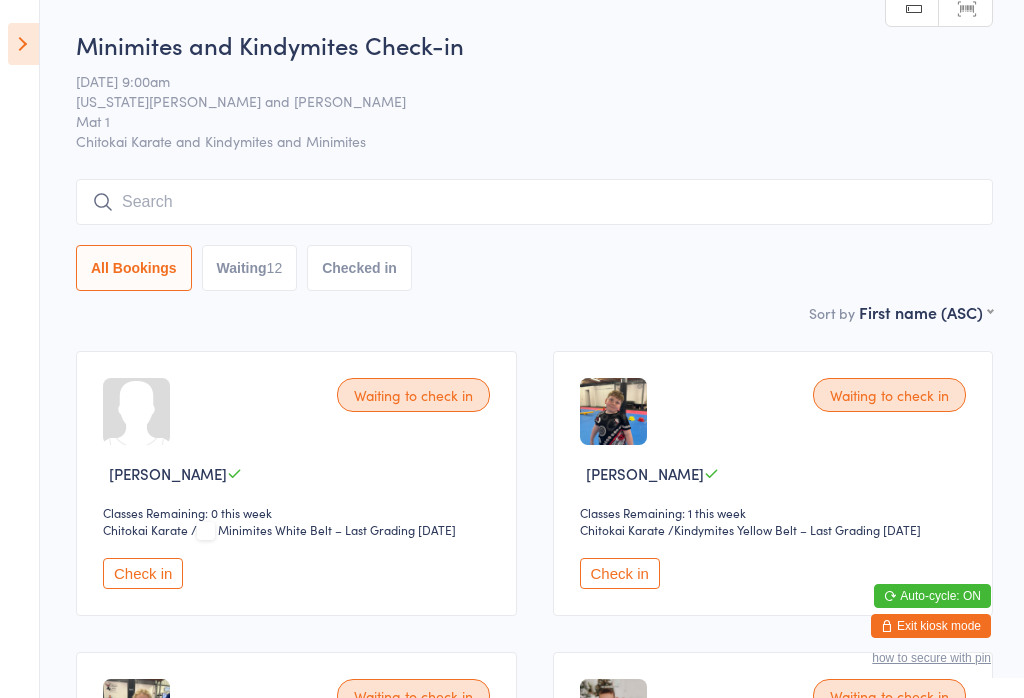 click on "Waiting  12" at bounding box center (250, 268) 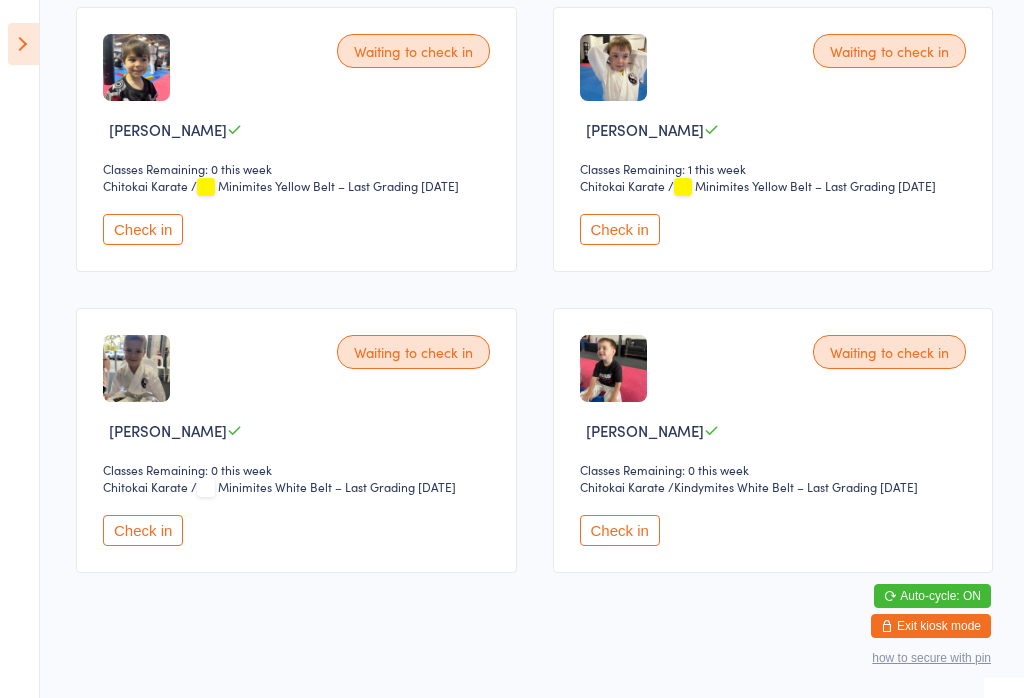 scroll, scrollTop: 1555, scrollLeft: 0, axis: vertical 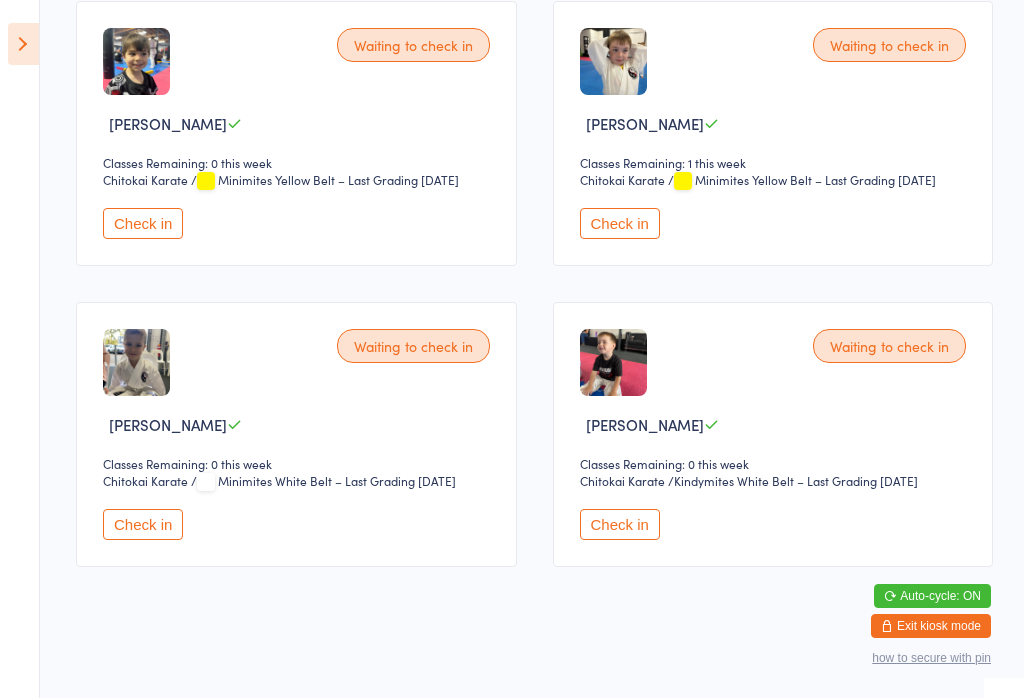click on "Check in" at bounding box center (620, 524) 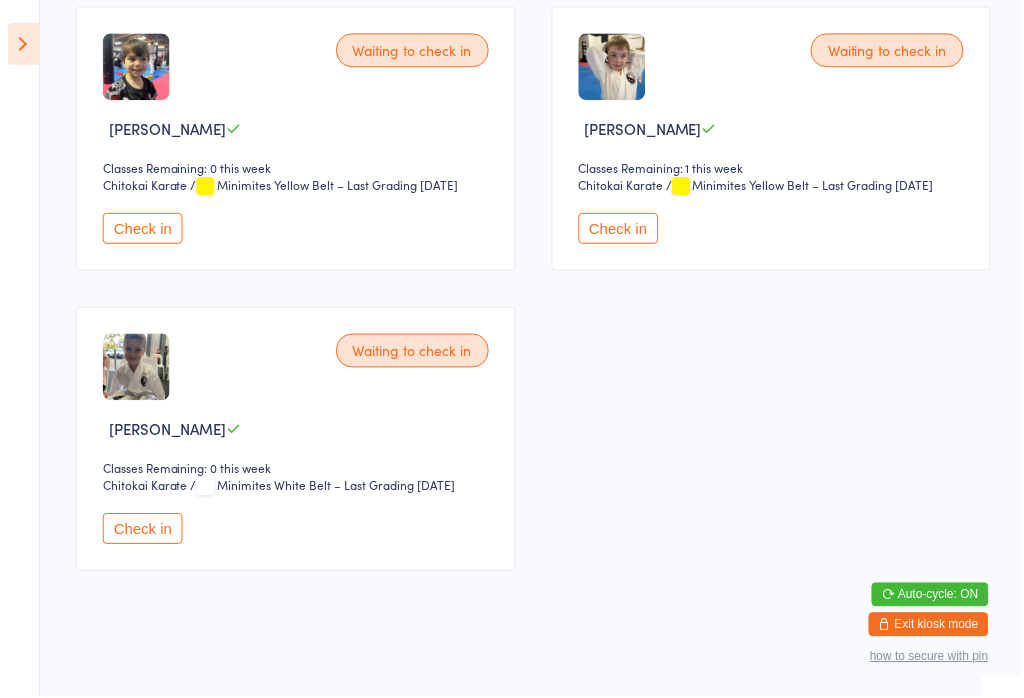 scroll, scrollTop: 1557, scrollLeft: 0, axis: vertical 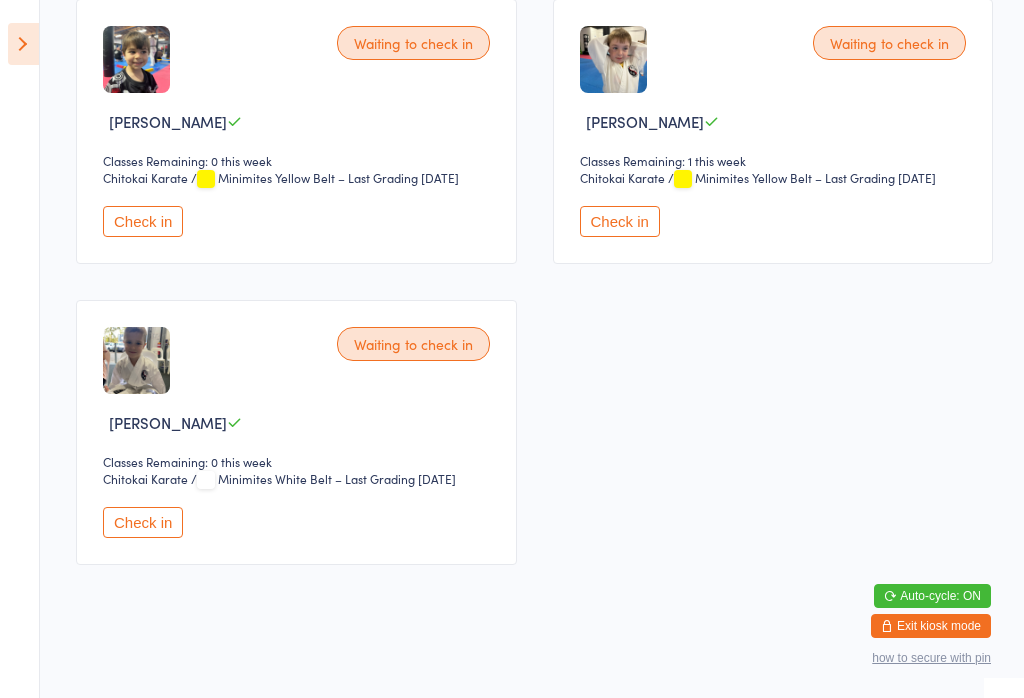 click on "Check in" at bounding box center (143, 522) 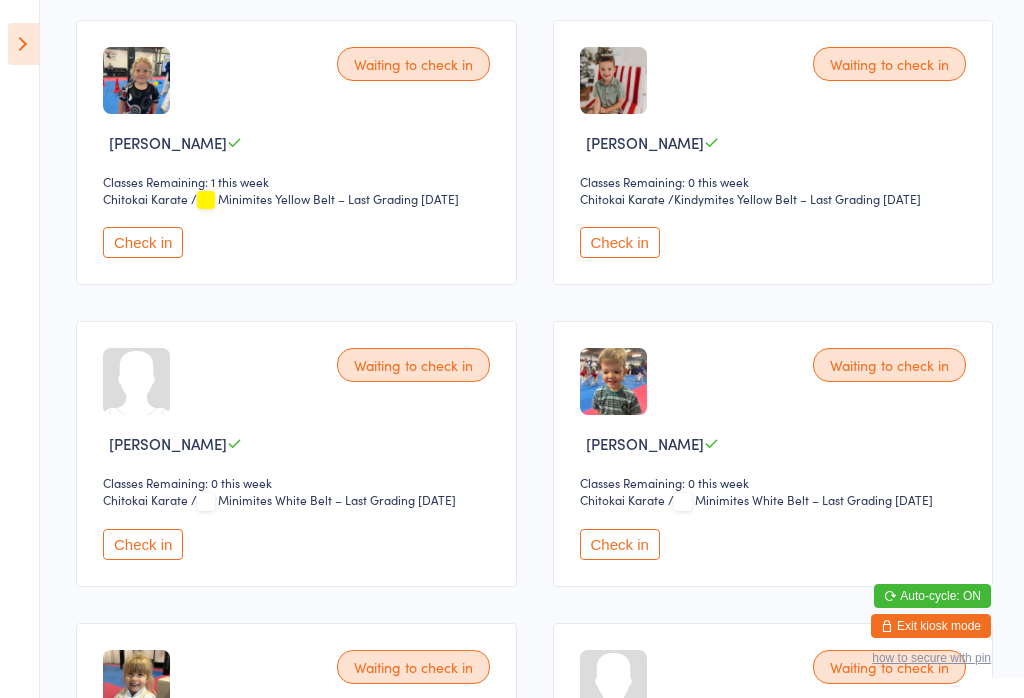 scroll, scrollTop: 631, scrollLeft: 0, axis: vertical 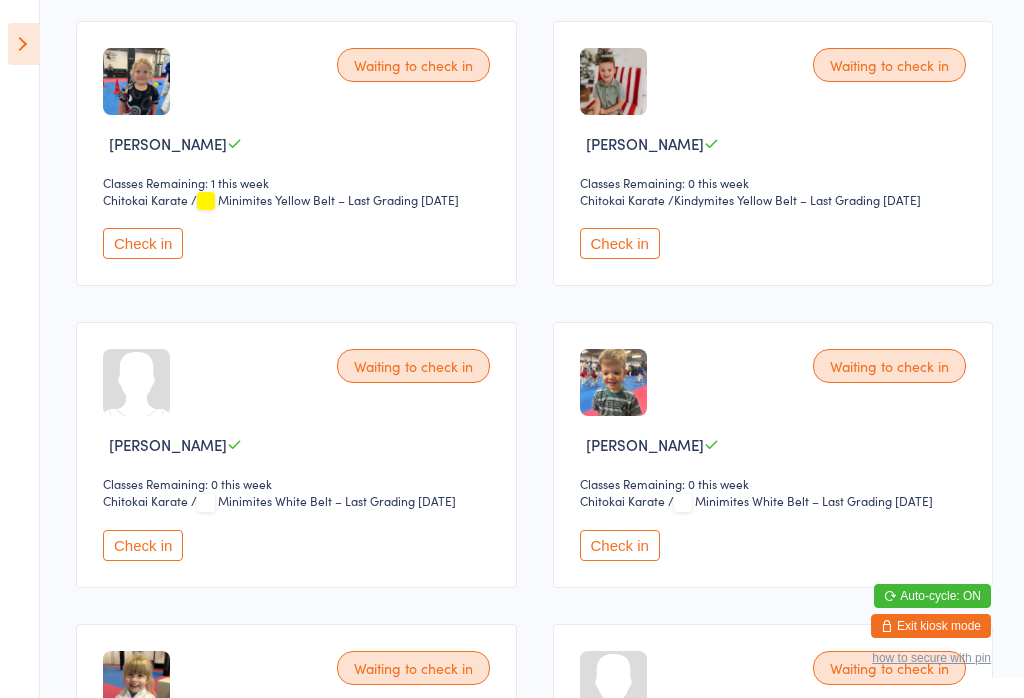 click on "Check in" at bounding box center [143, 545] 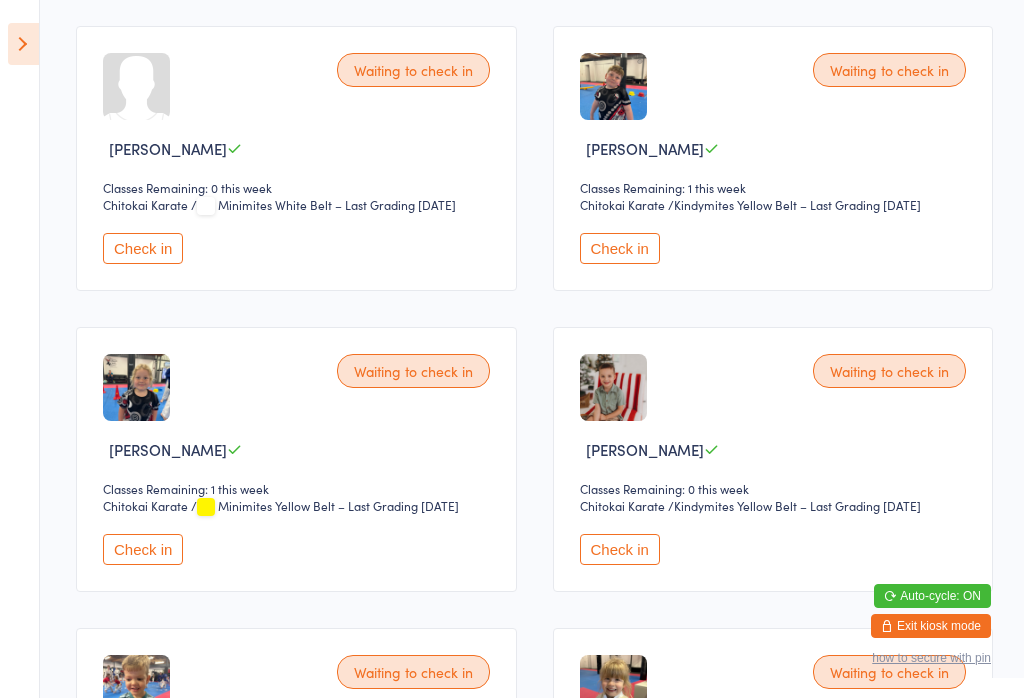 scroll, scrollTop: 335, scrollLeft: 0, axis: vertical 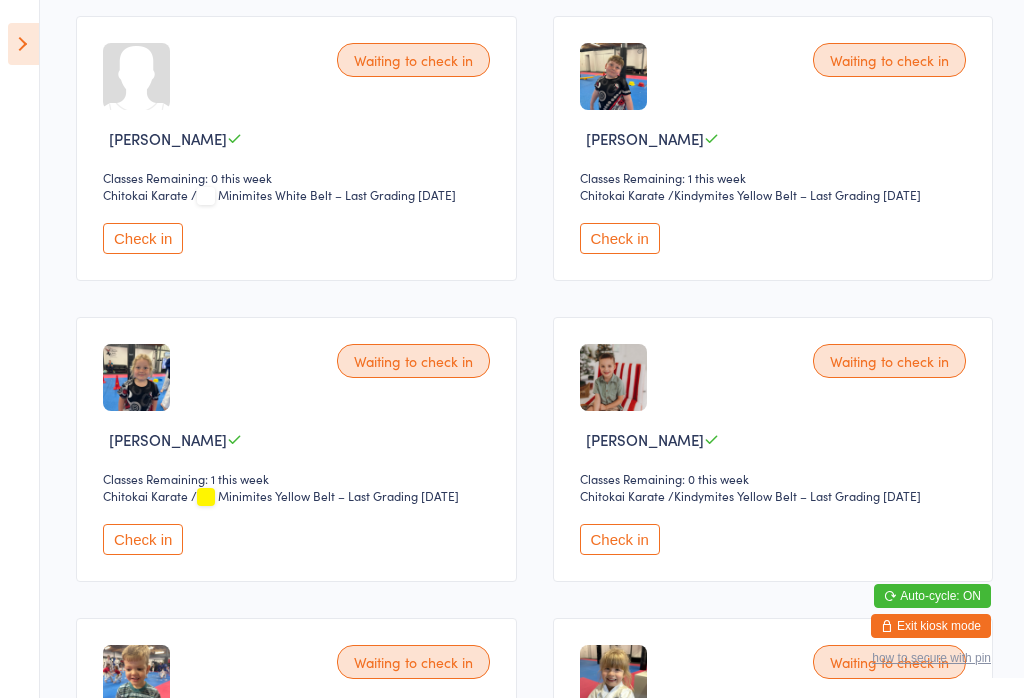 click on "Check in" at bounding box center (143, 539) 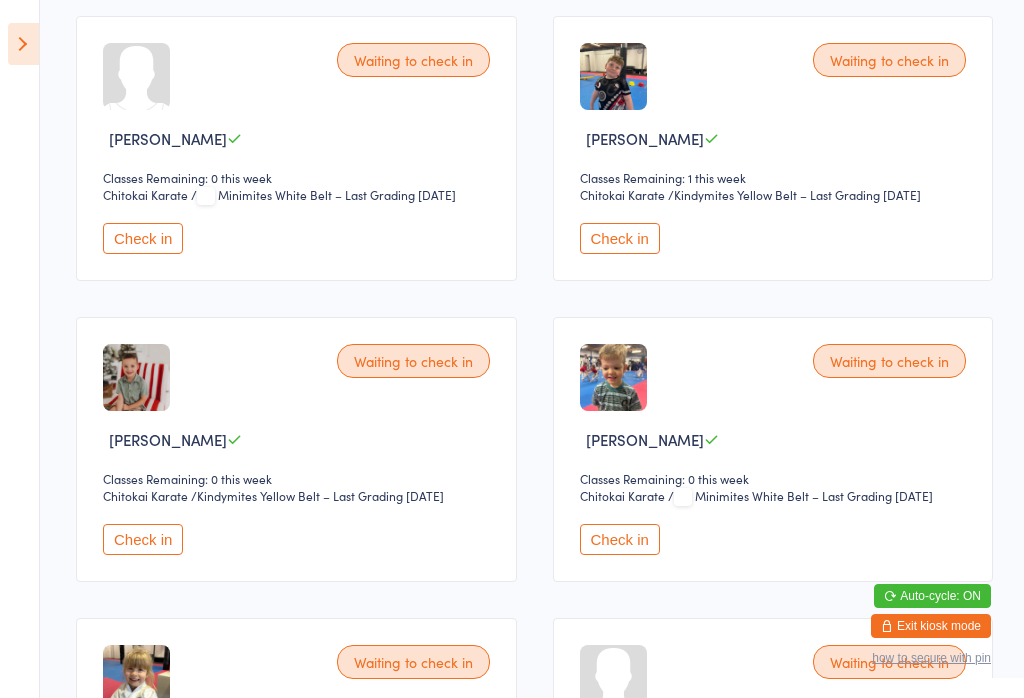 click on "Chitokai Karate" at bounding box center [637, 195] 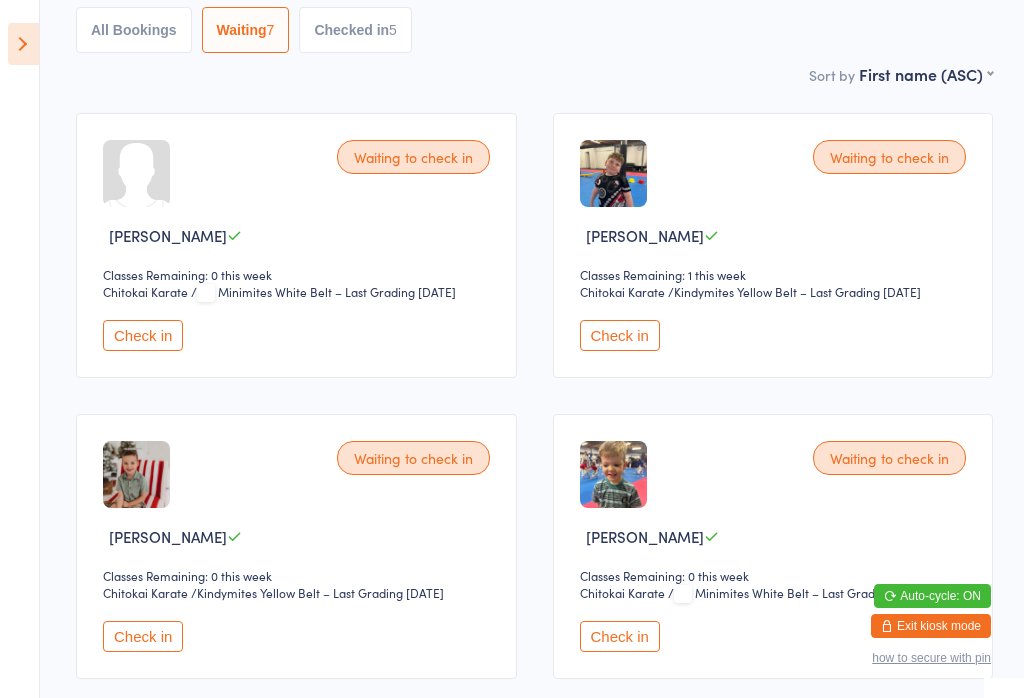 scroll, scrollTop: 232, scrollLeft: 0, axis: vertical 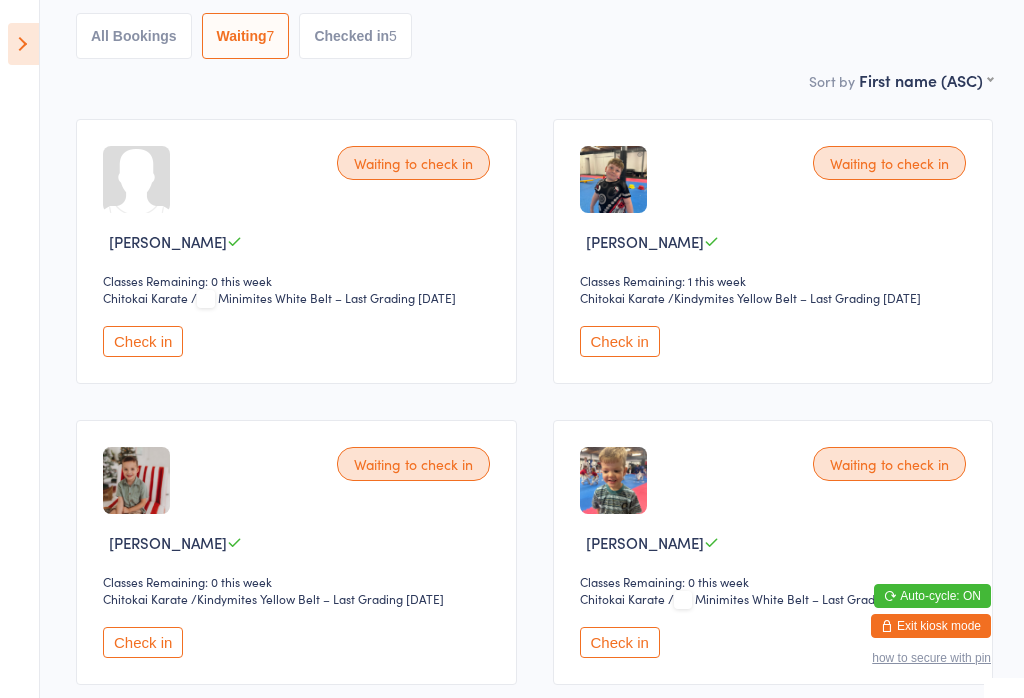 click on "Check in" at bounding box center (620, 341) 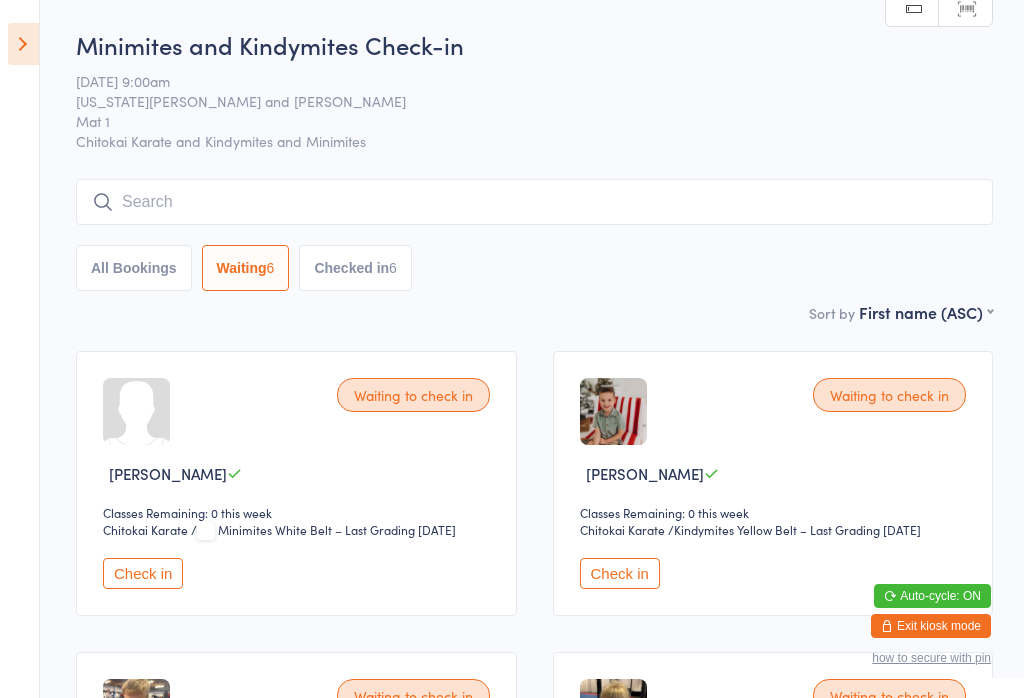 scroll, scrollTop: 0, scrollLeft: 0, axis: both 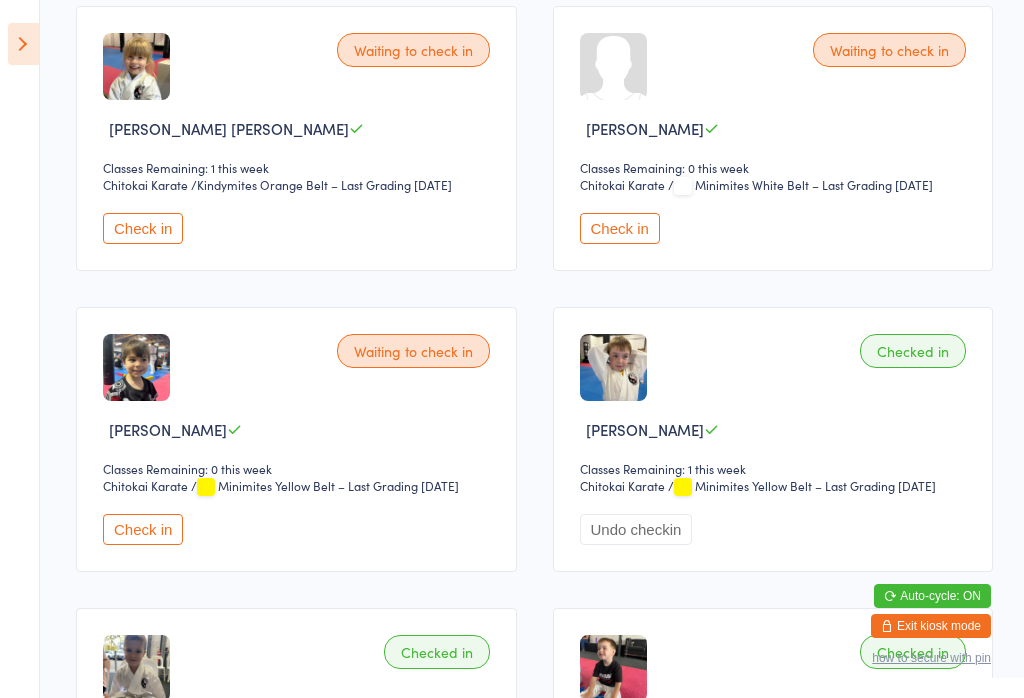 click on "Check in" at bounding box center [143, 529] 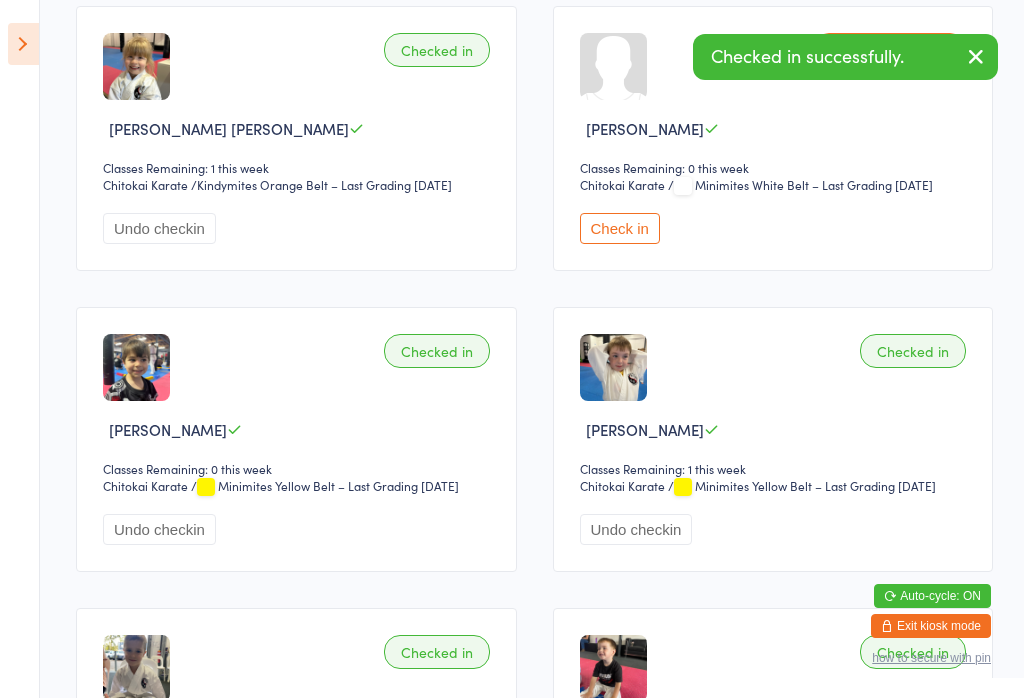 click on "Chitokai Karate" at bounding box center (160, 486) 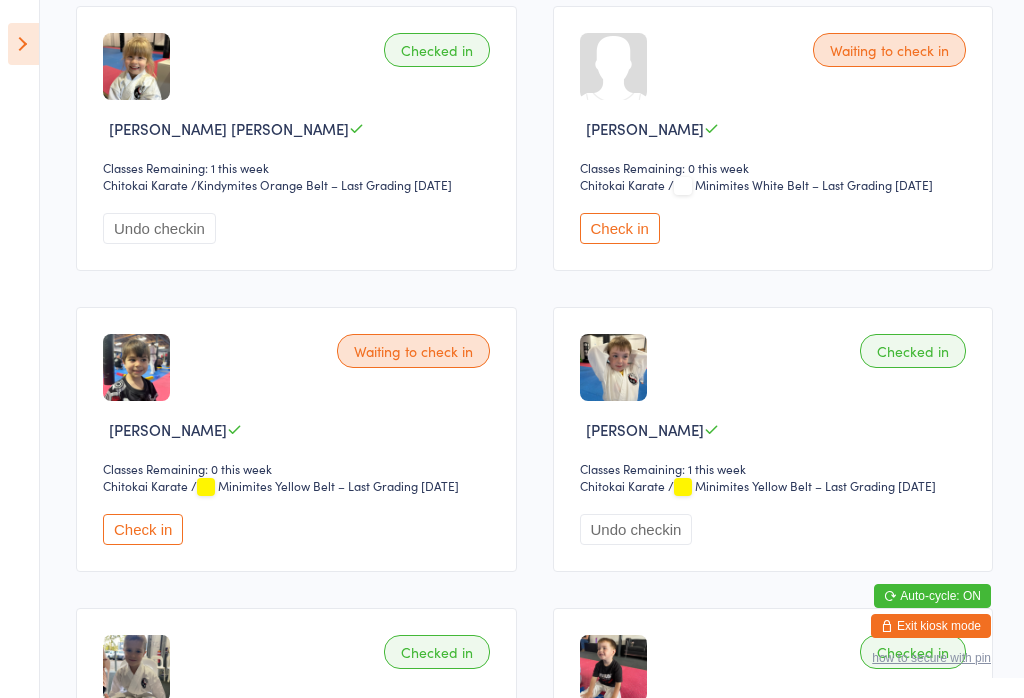 click on "Chitokai Karate" at bounding box center [160, 486] 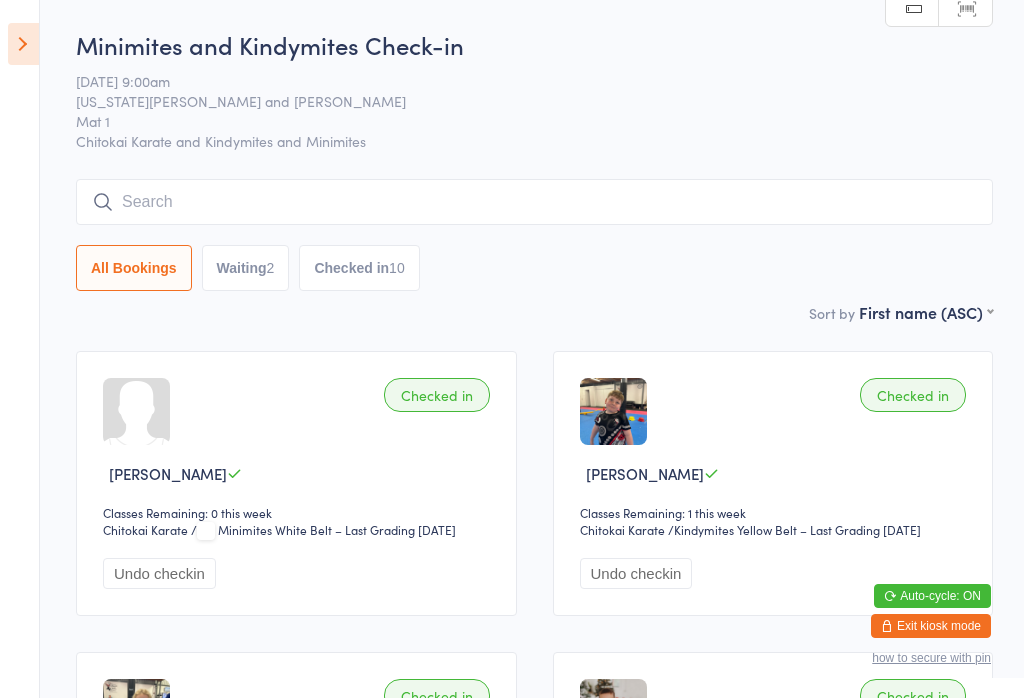 scroll, scrollTop: 0, scrollLeft: 0, axis: both 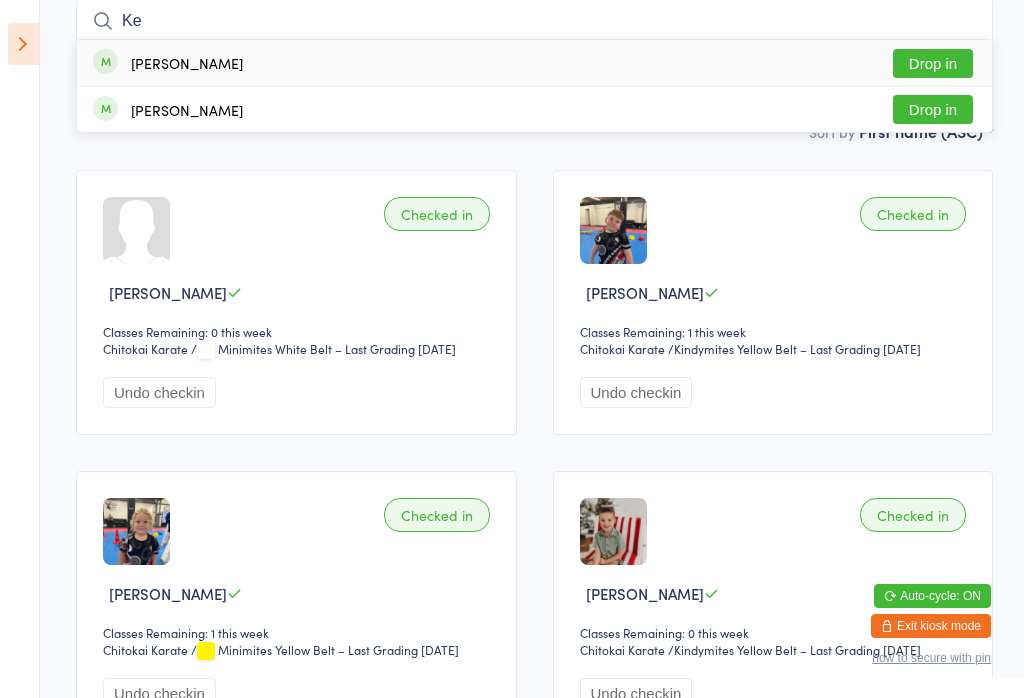 type on "Ke" 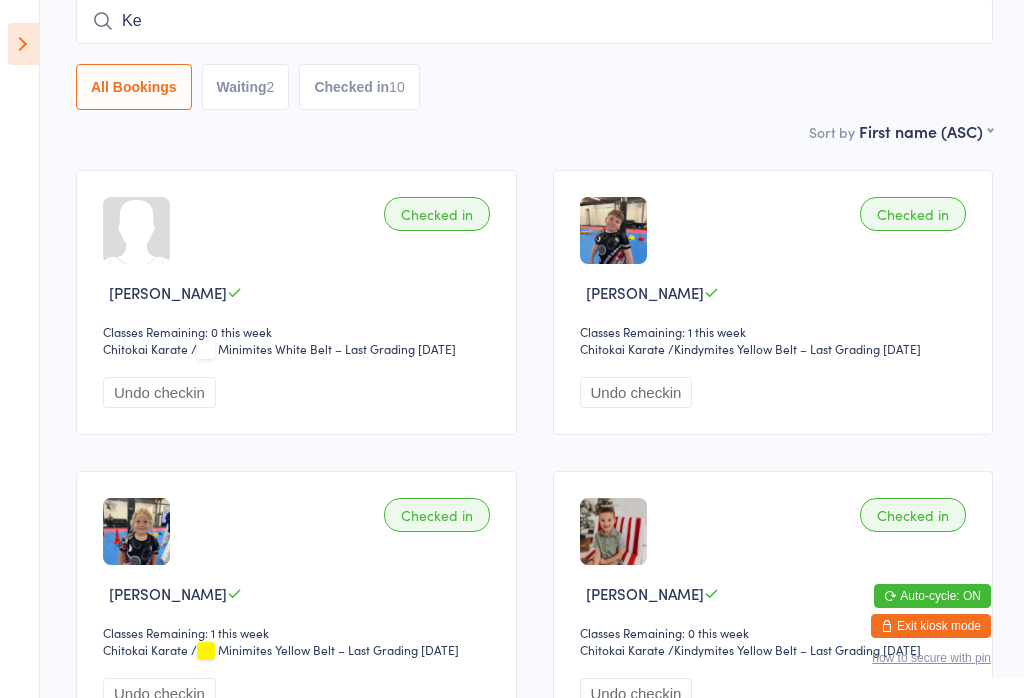 type 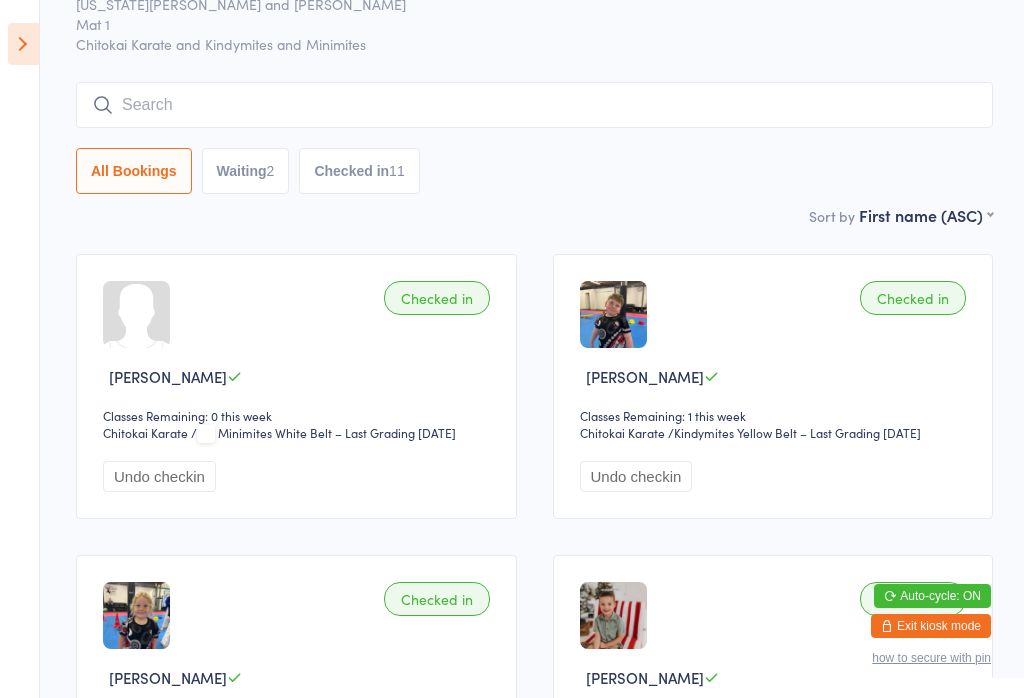 scroll, scrollTop: 5, scrollLeft: 0, axis: vertical 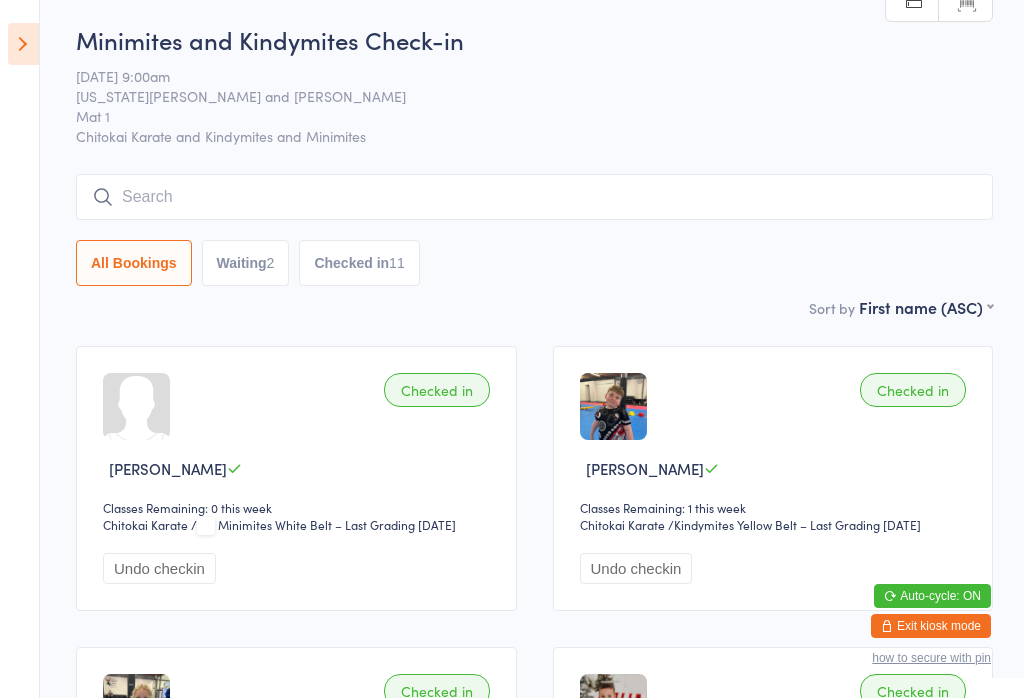 click at bounding box center (23, 44) 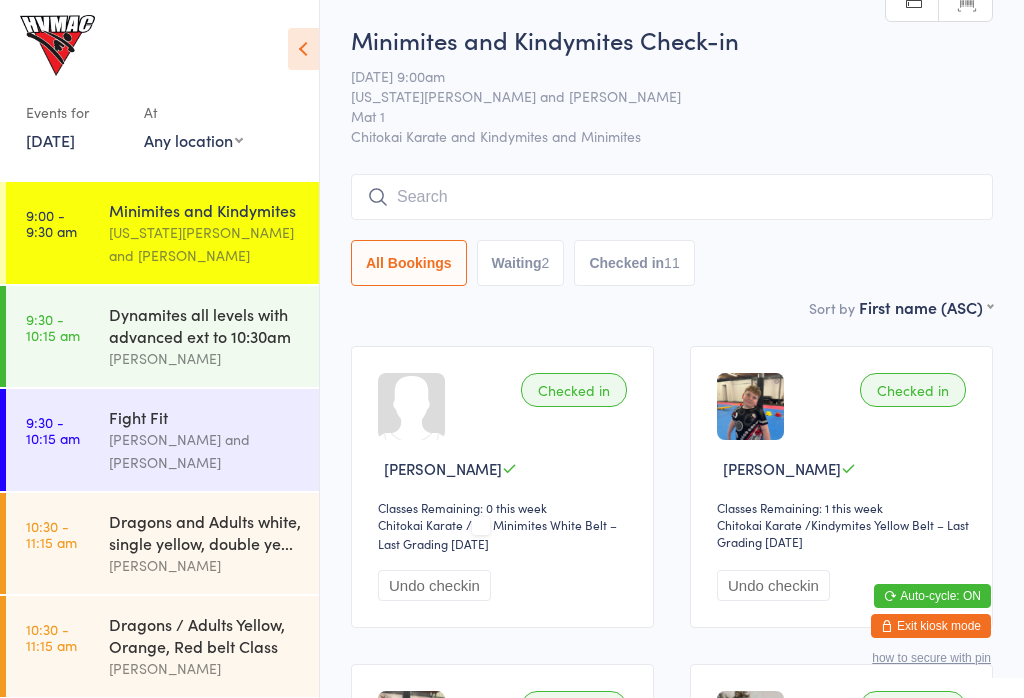 click on "Dynamites all levels with advanced ext to 10:30am" at bounding box center [205, 325] 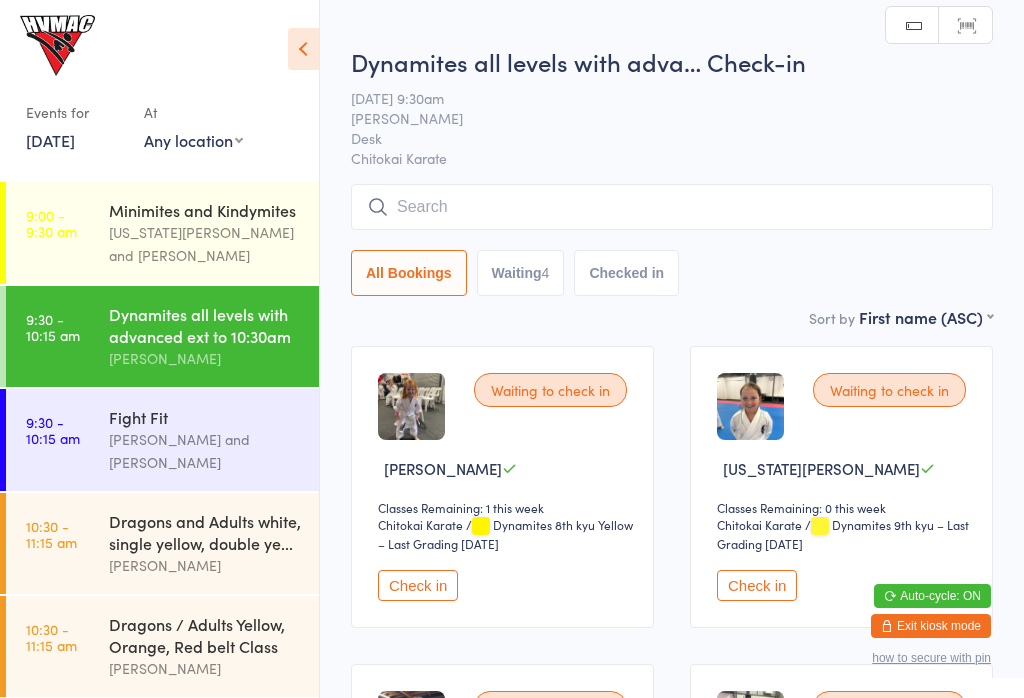 scroll, scrollTop: 0, scrollLeft: 0, axis: both 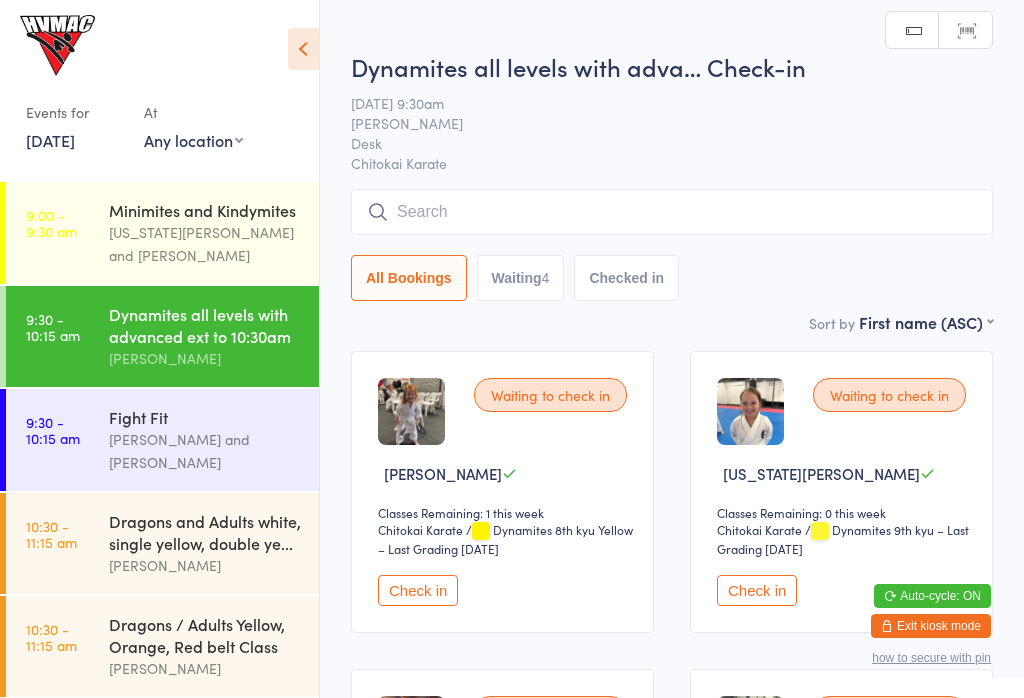 click on "Check in" at bounding box center (418, 590) 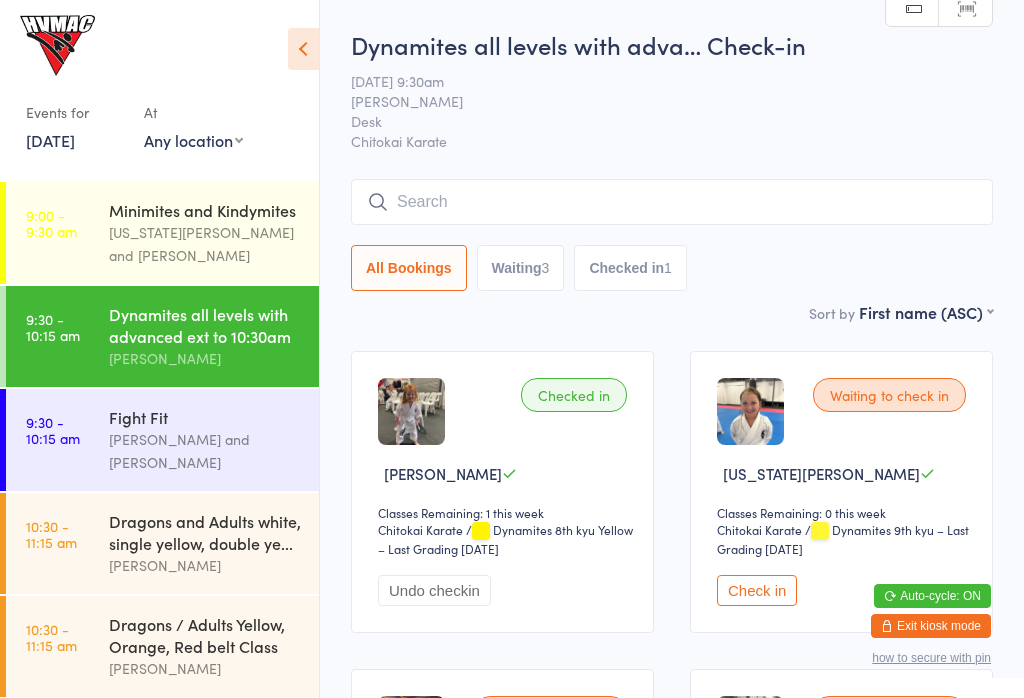 click on "Lesley Talbut and Kirk Pitzner" at bounding box center (205, 451) 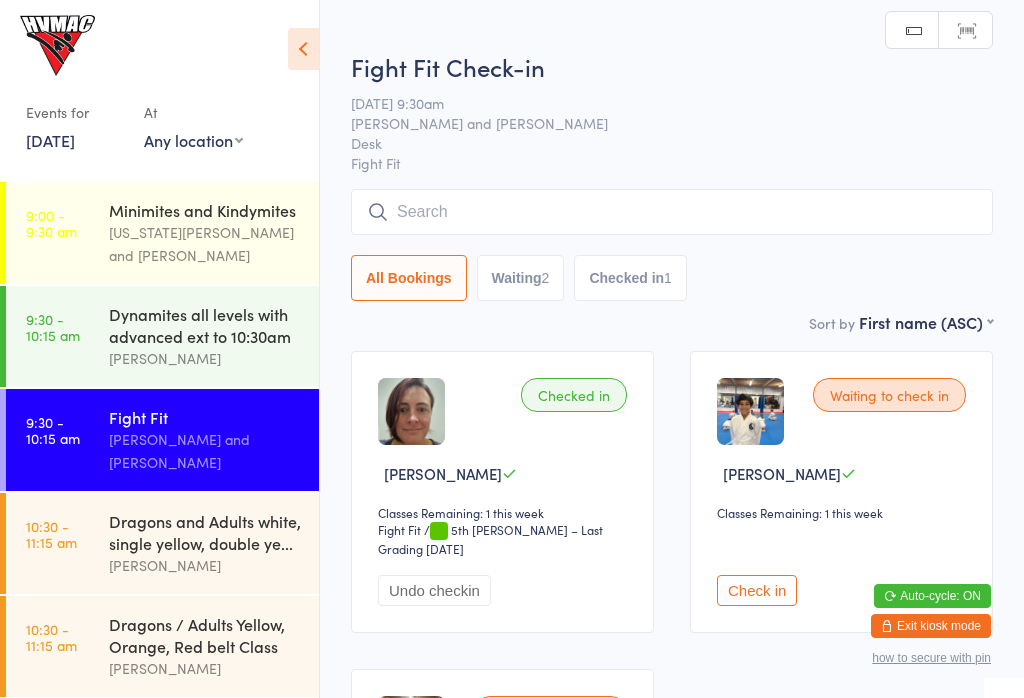 click at bounding box center (672, 212) 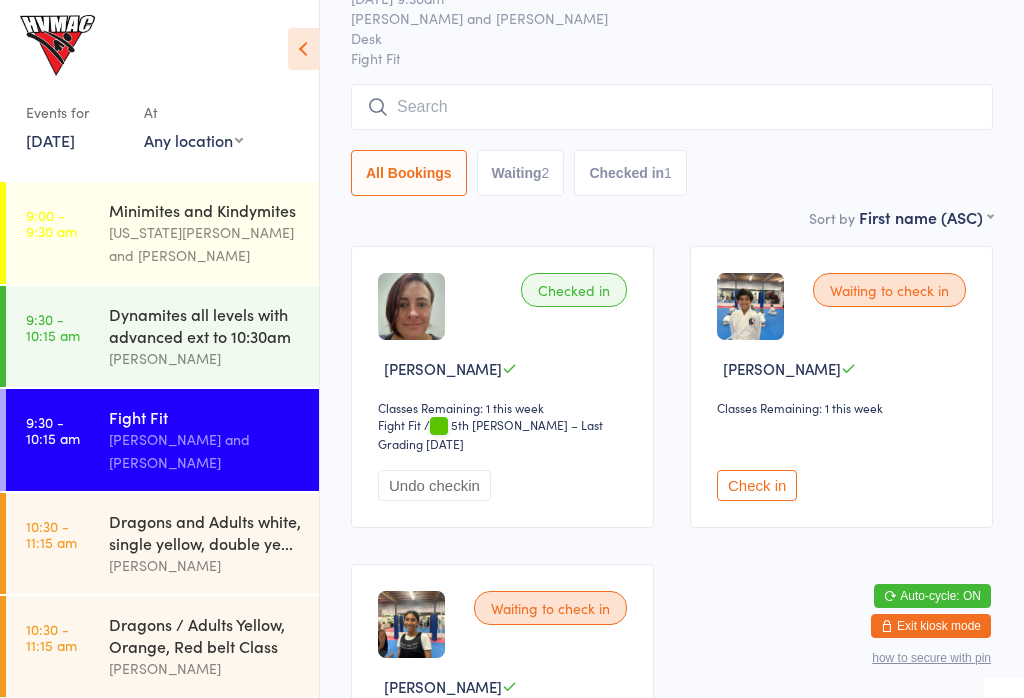 scroll, scrollTop: 191, scrollLeft: 0, axis: vertical 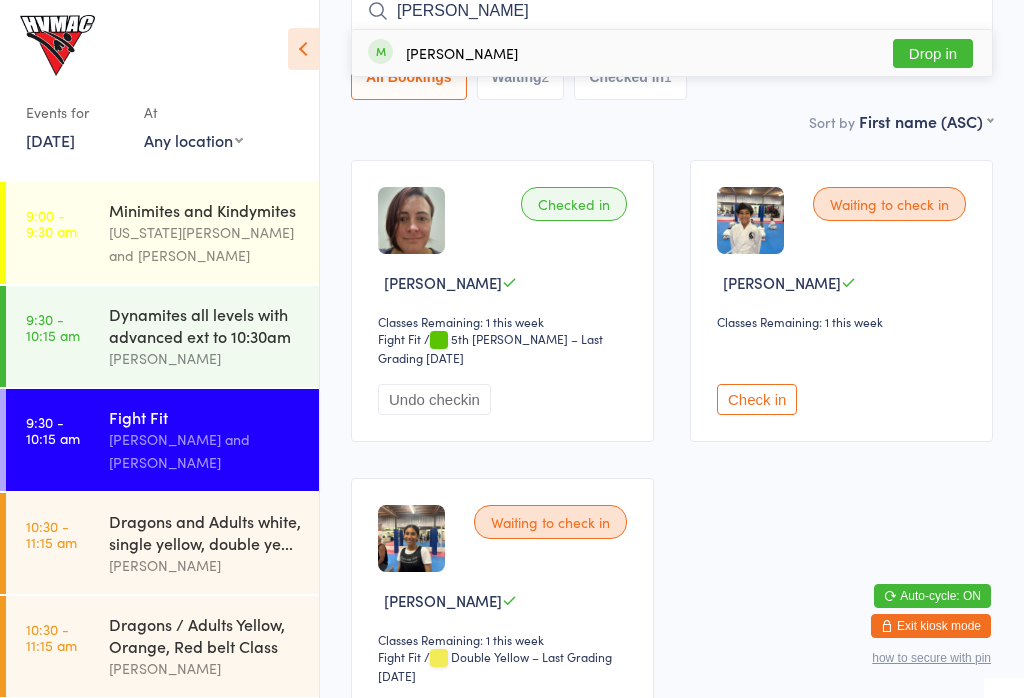 type on "Lloyd" 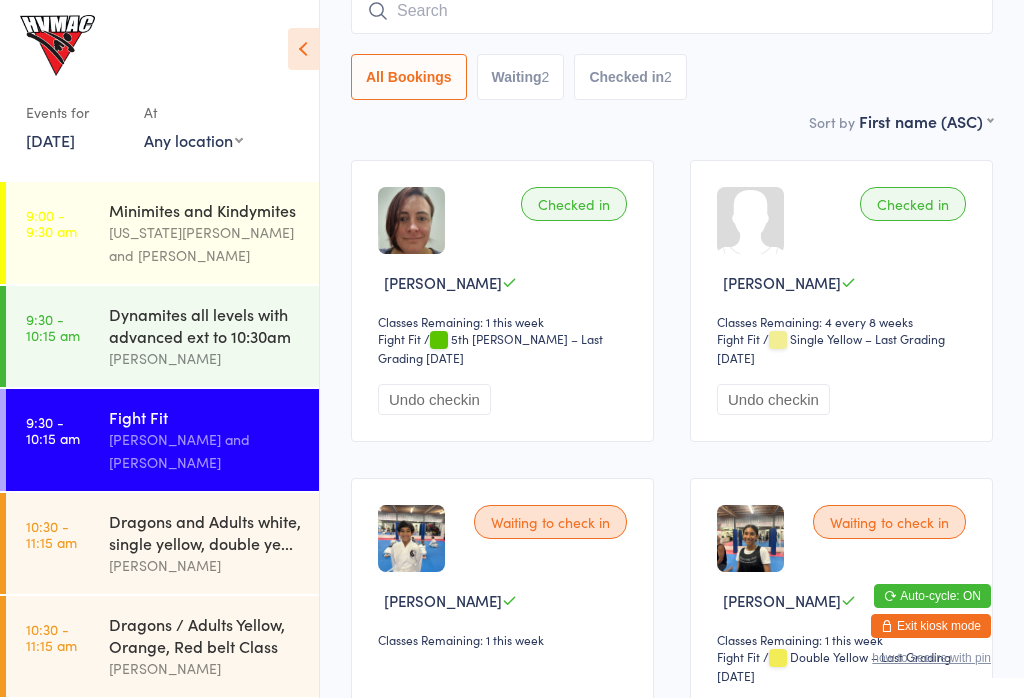 click on "Dynamites all levels with advanced ext to 10:30am" at bounding box center [205, 325] 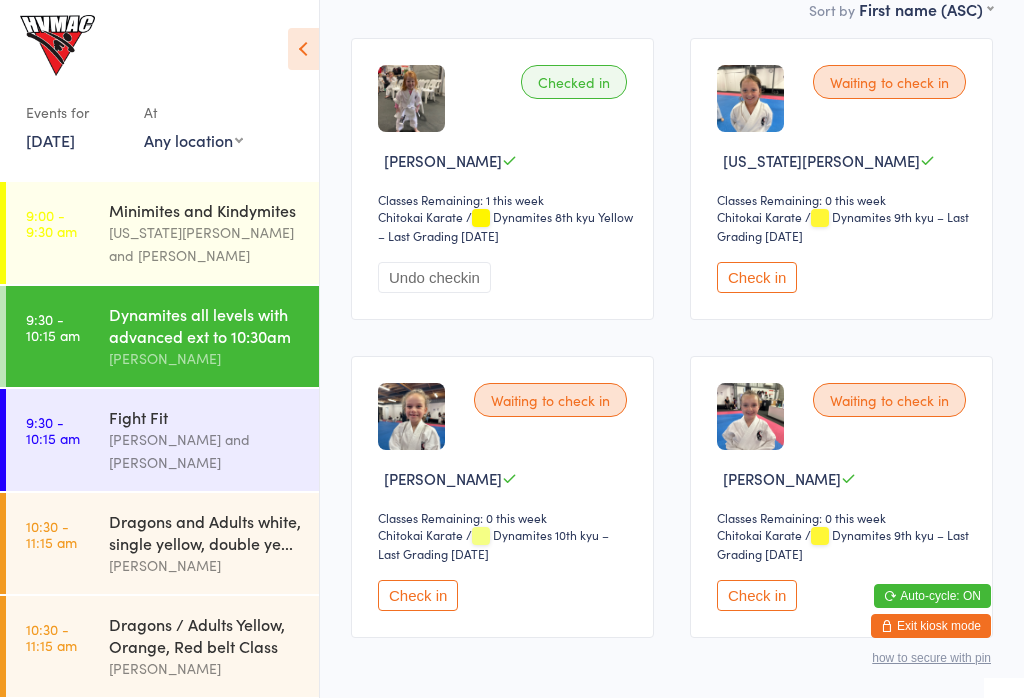 scroll, scrollTop: 314, scrollLeft: 0, axis: vertical 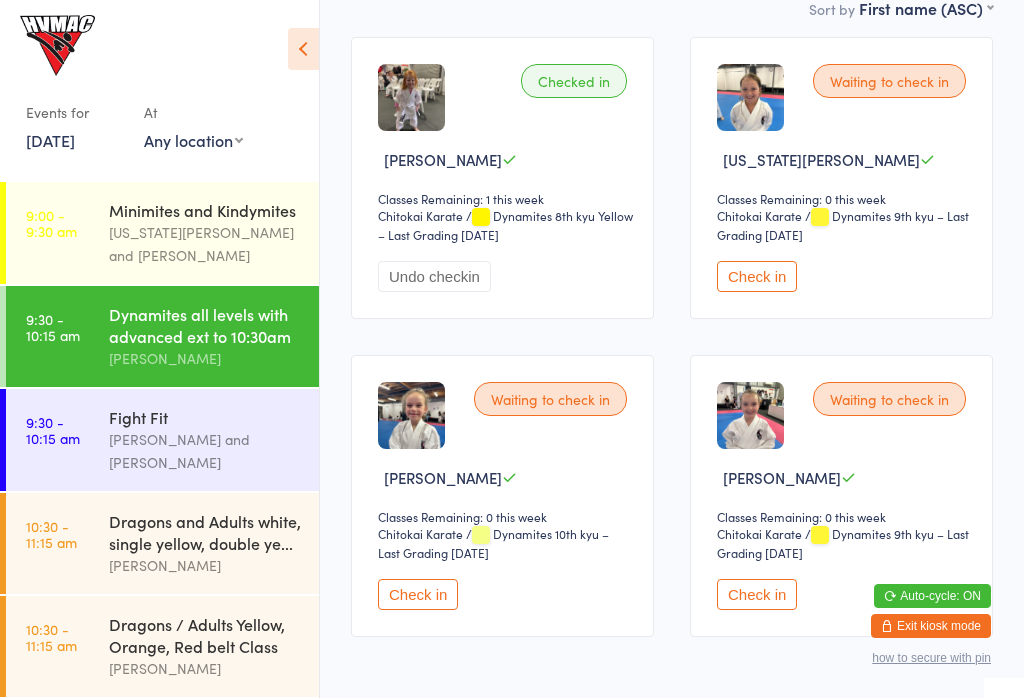 click on "Check in" at bounding box center [757, 276] 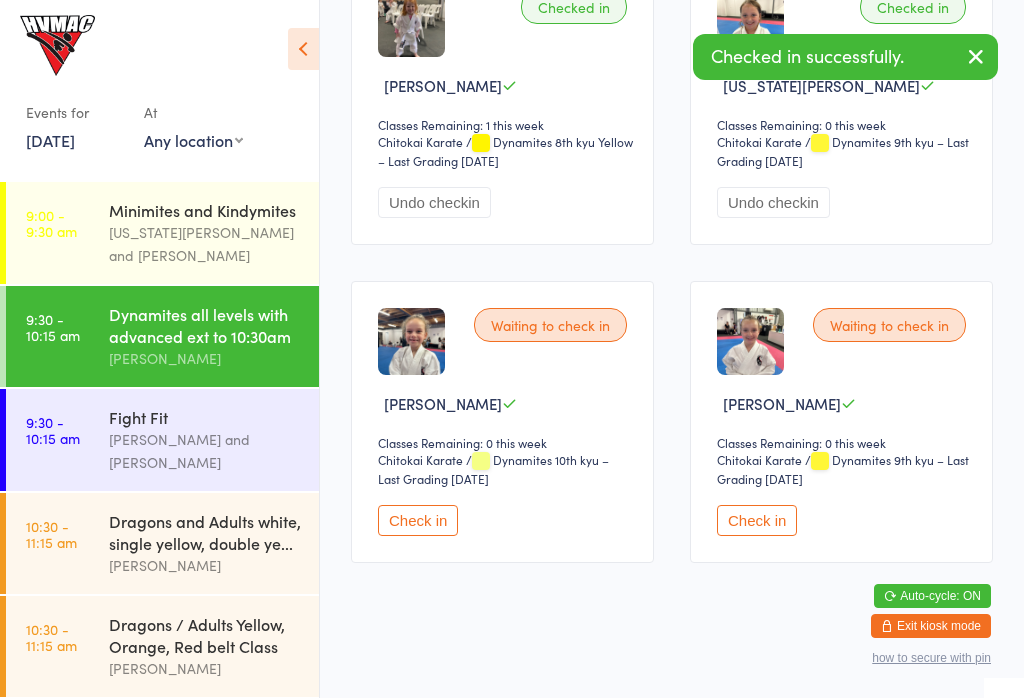 scroll, scrollTop: 386, scrollLeft: 0, axis: vertical 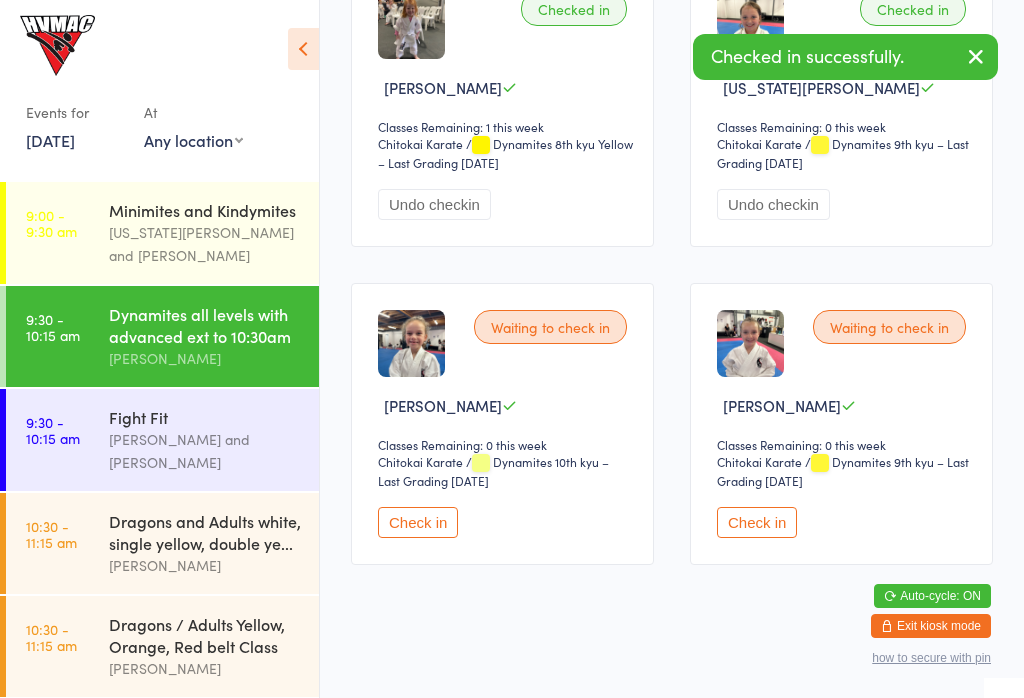 click on "Check in" at bounding box center [757, 522] 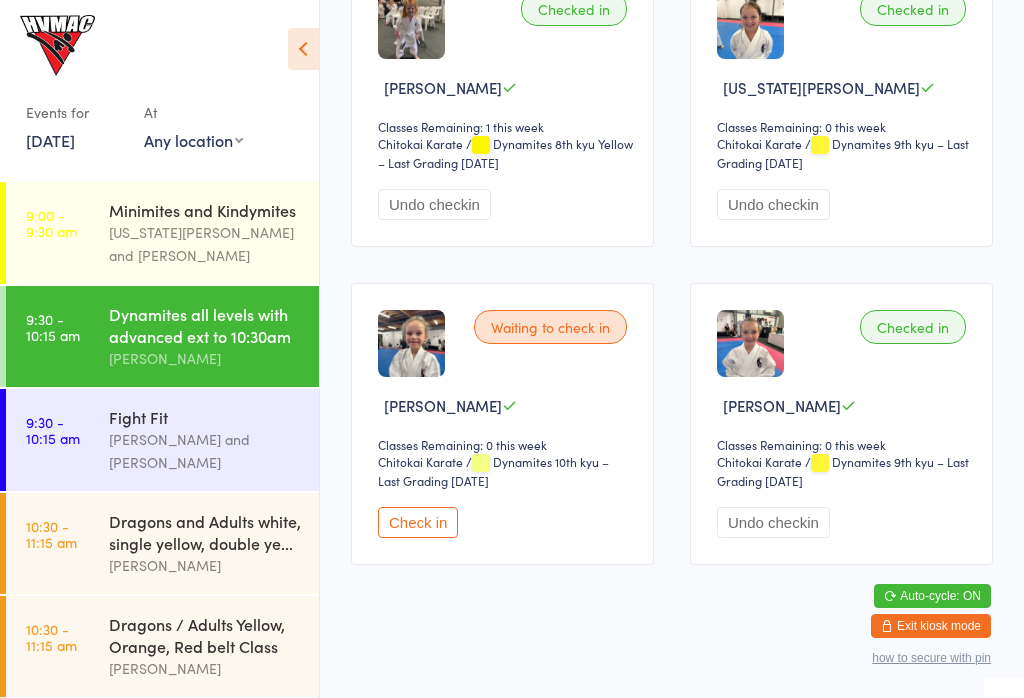 scroll, scrollTop: 15, scrollLeft: 0, axis: vertical 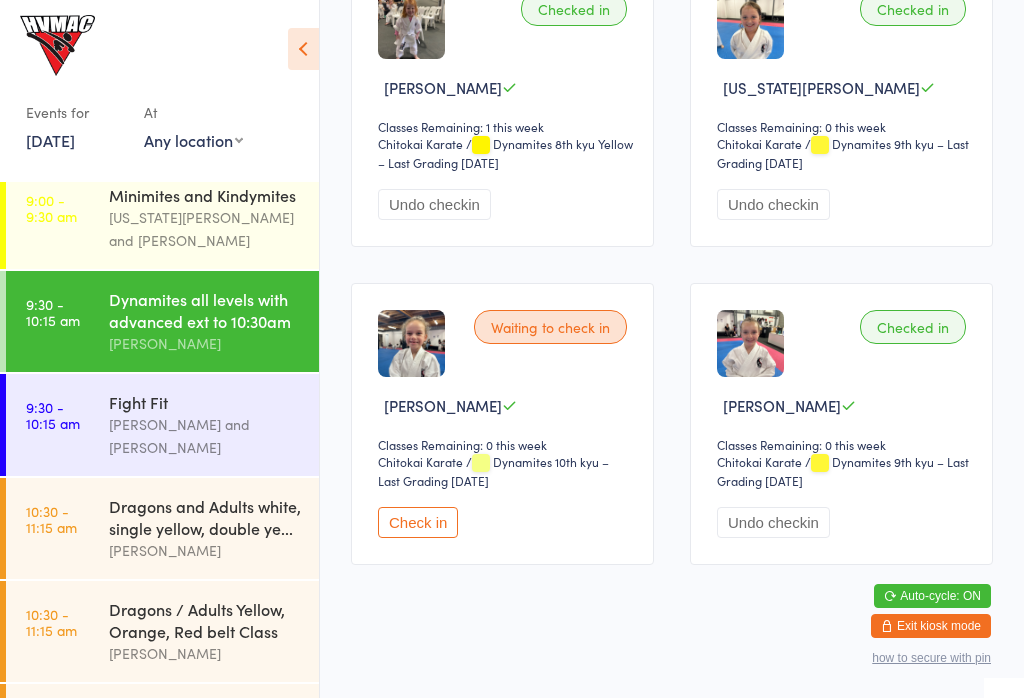 click on "Fight Fit" at bounding box center [205, 402] 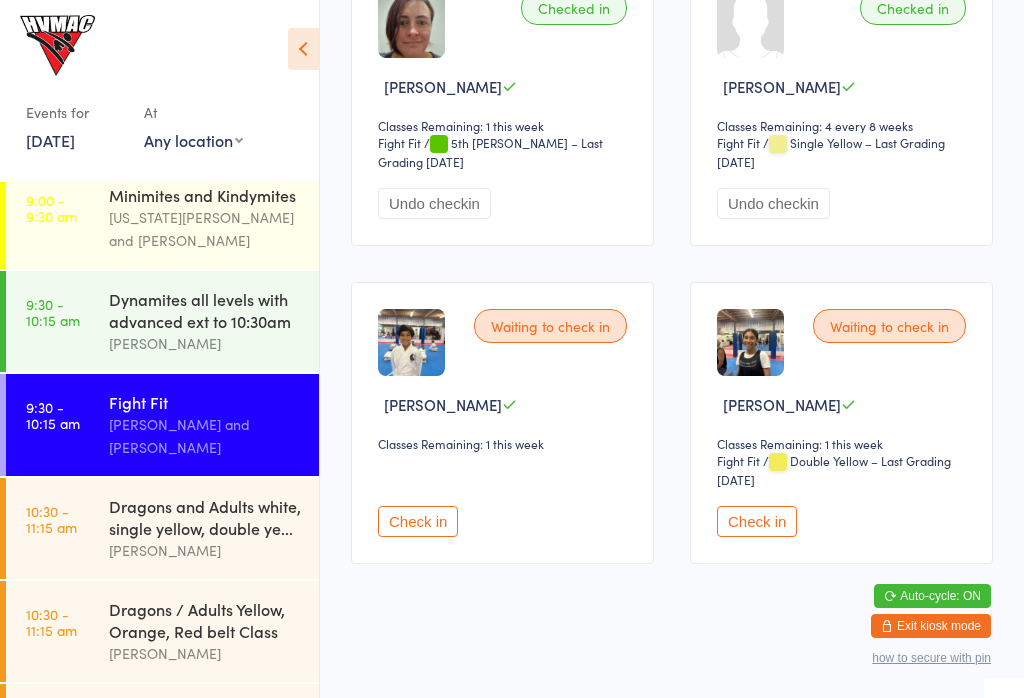 scroll, scrollTop: 386, scrollLeft: 0, axis: vertical 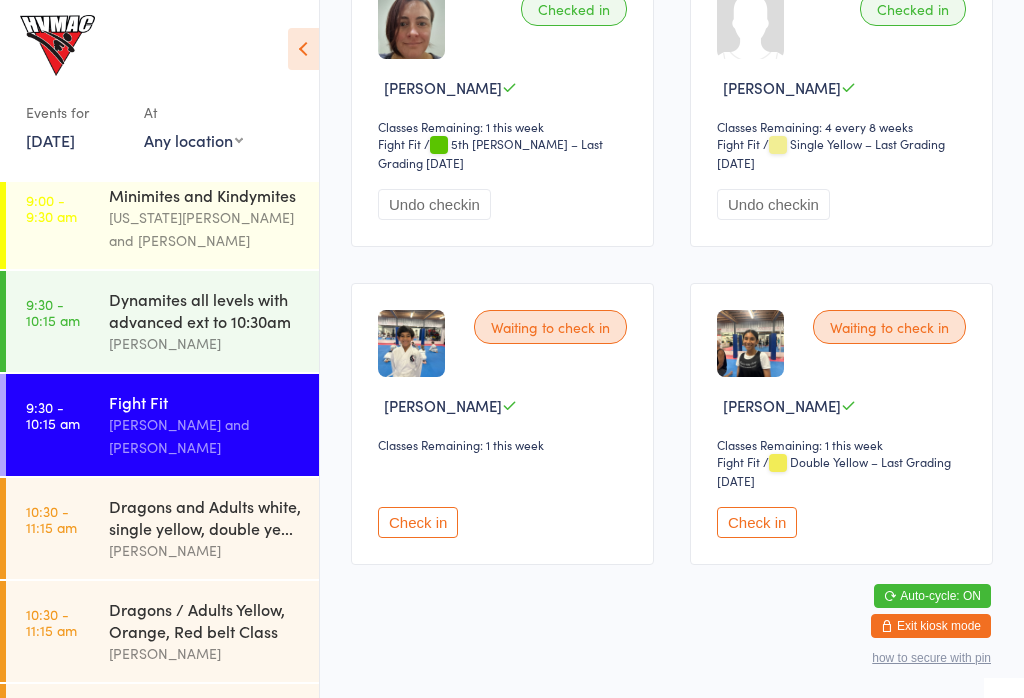 click on "Check in" at bounding box center [757, 522] 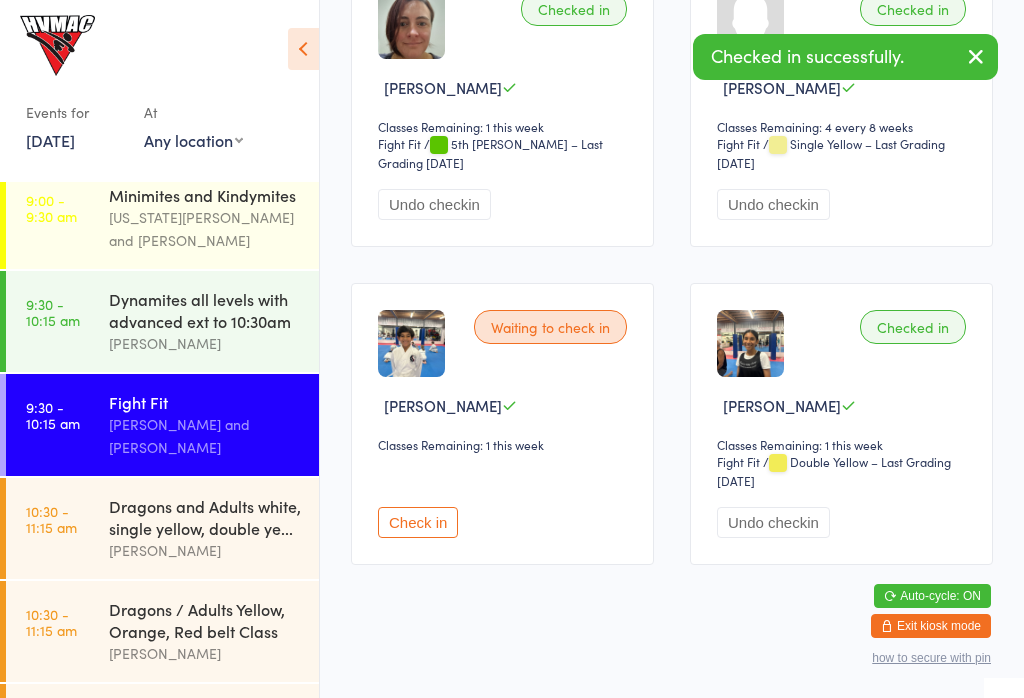 click on "Check in" at bounding box center (418, 522) 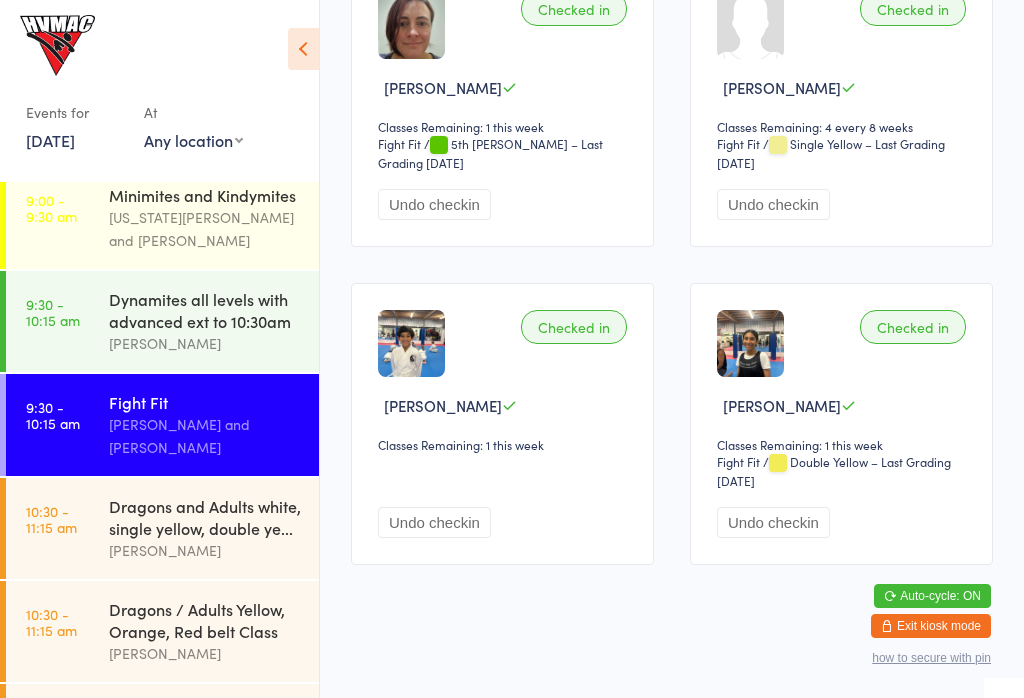 click on "9:30 - 10:15 am Dynamites all levels with advanced ext to 10:30am Dallas Evans" at bounding box center (162, 321) 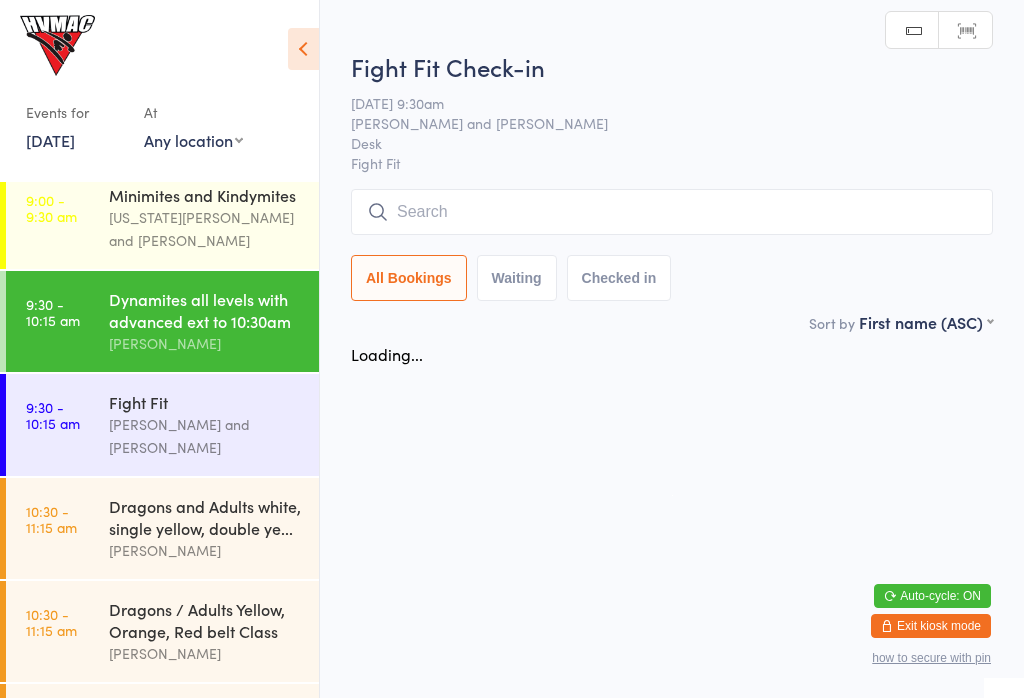 scroll, scrollTop: 0, scrollLeft: 0, axis: both 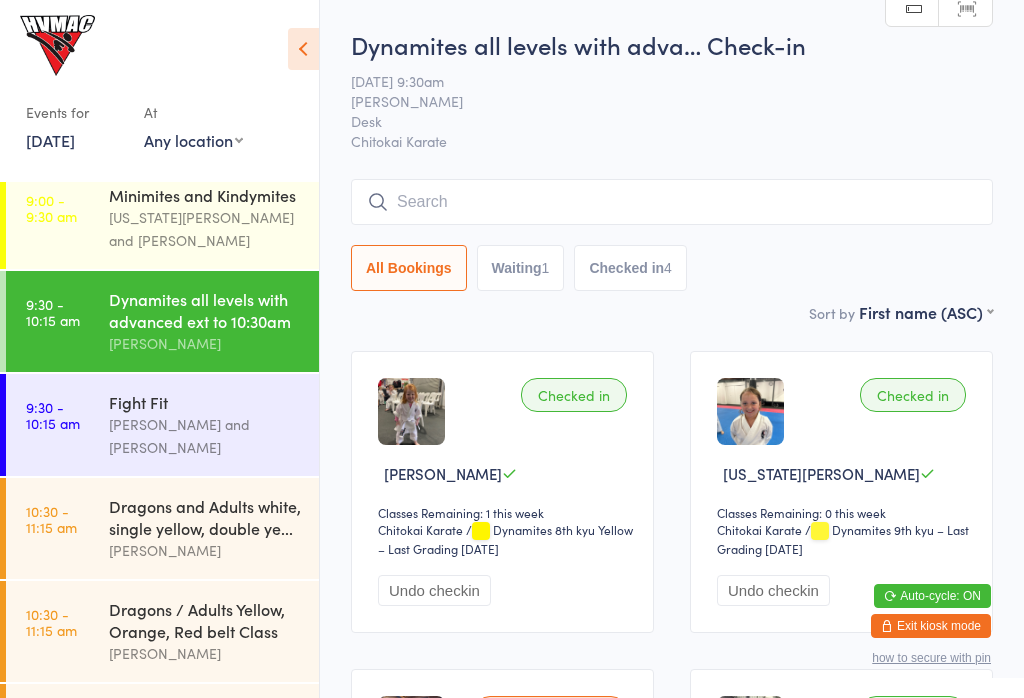 click on "10:30 - 11:15 am Dragons / Adults Yellow, Orange, Red belt Class Lesley Talbut" at bounding box center (162, 631) 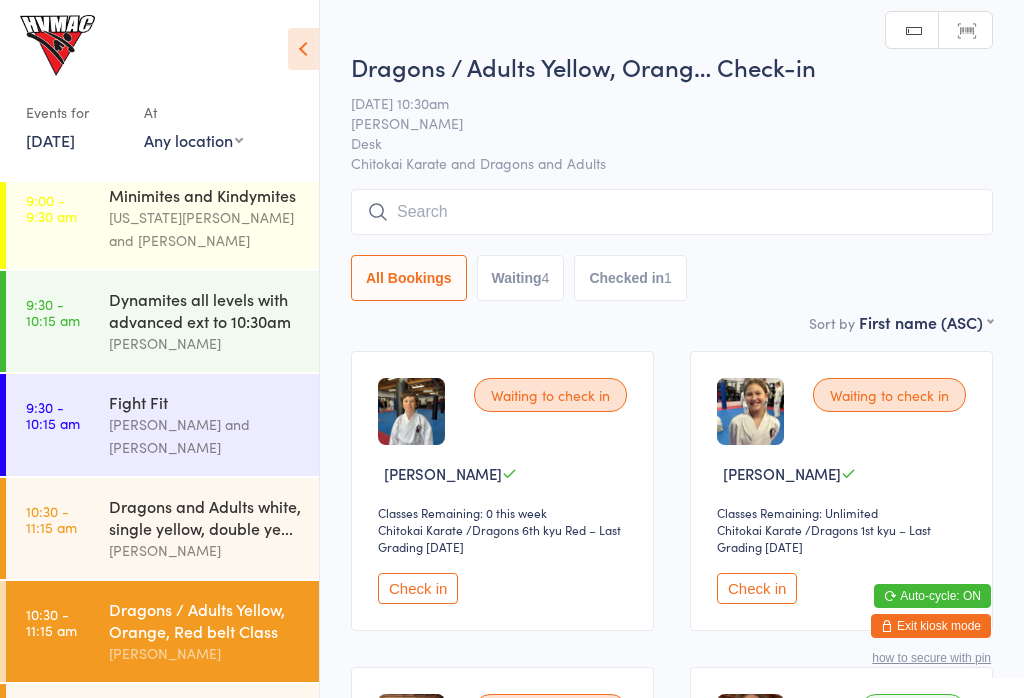 click on "Check in" at bounding box center (418, 588) 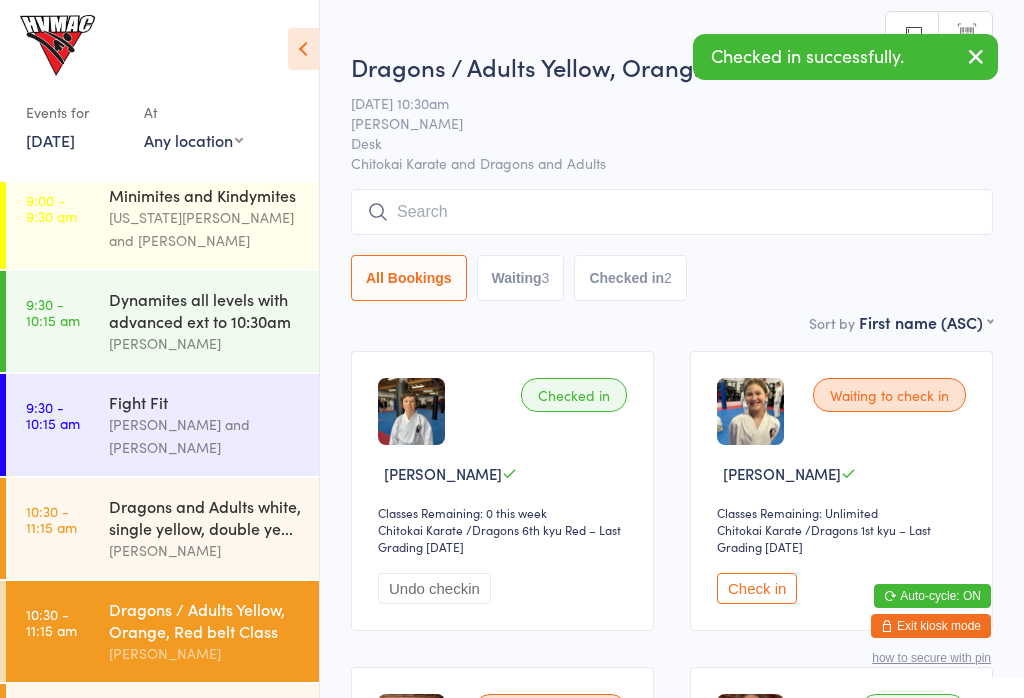 click on "Dragons and Adults white, single yellow, double ye..." at bounding box center [205, 517] 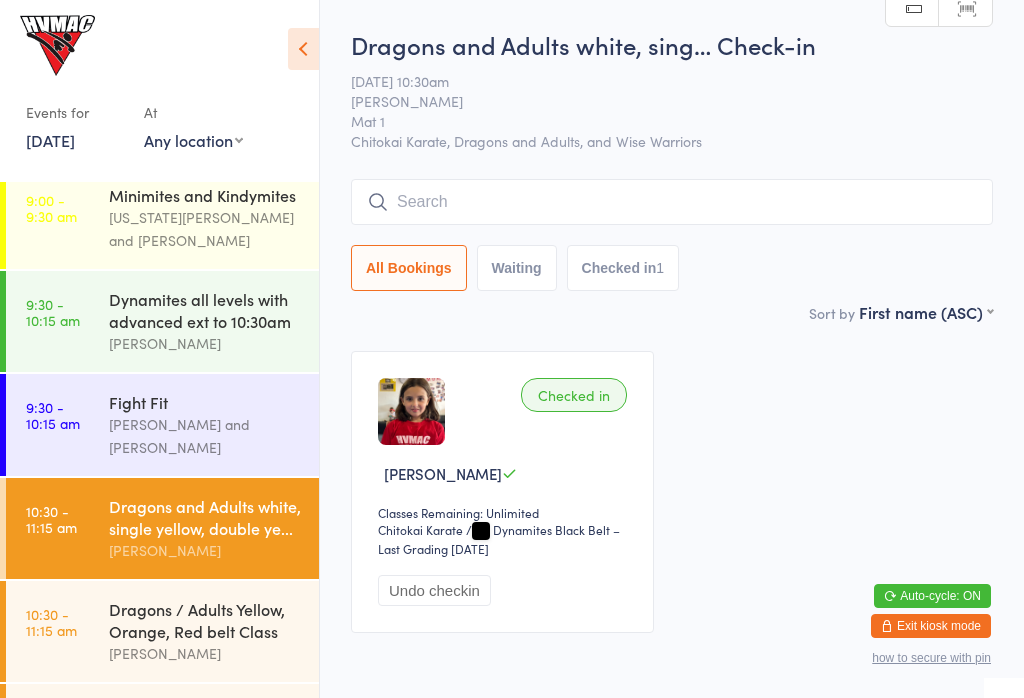 click on "Dragons / Adults Yellow, Orange, Red belt Class" at bounding box center (205, 620) 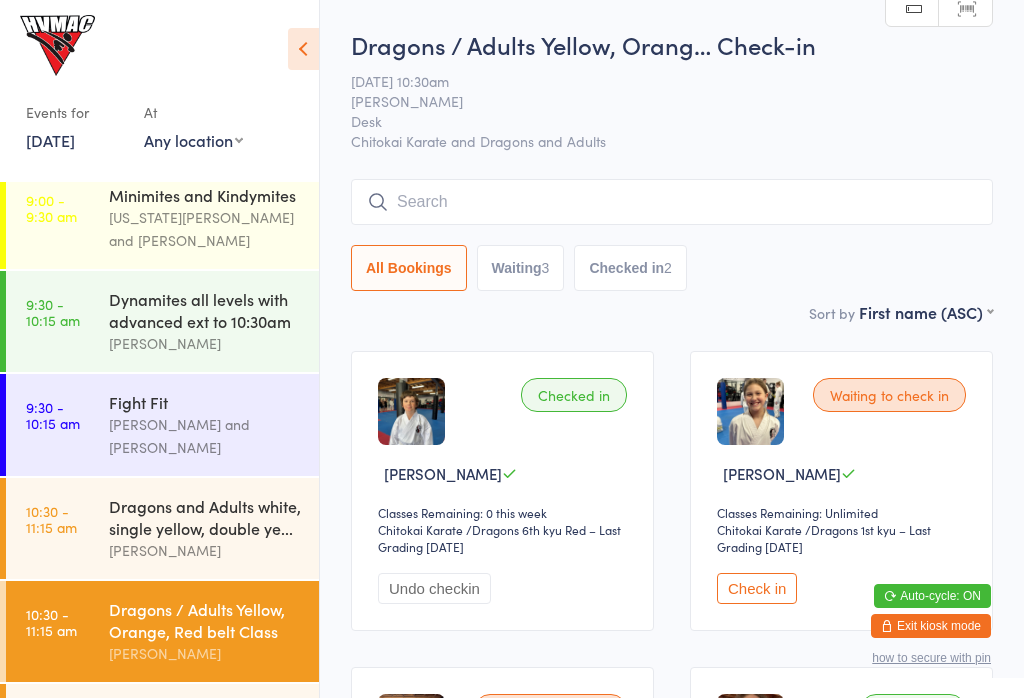 scroll, scrollTop: 0, scrollLeft: 0, axis: both 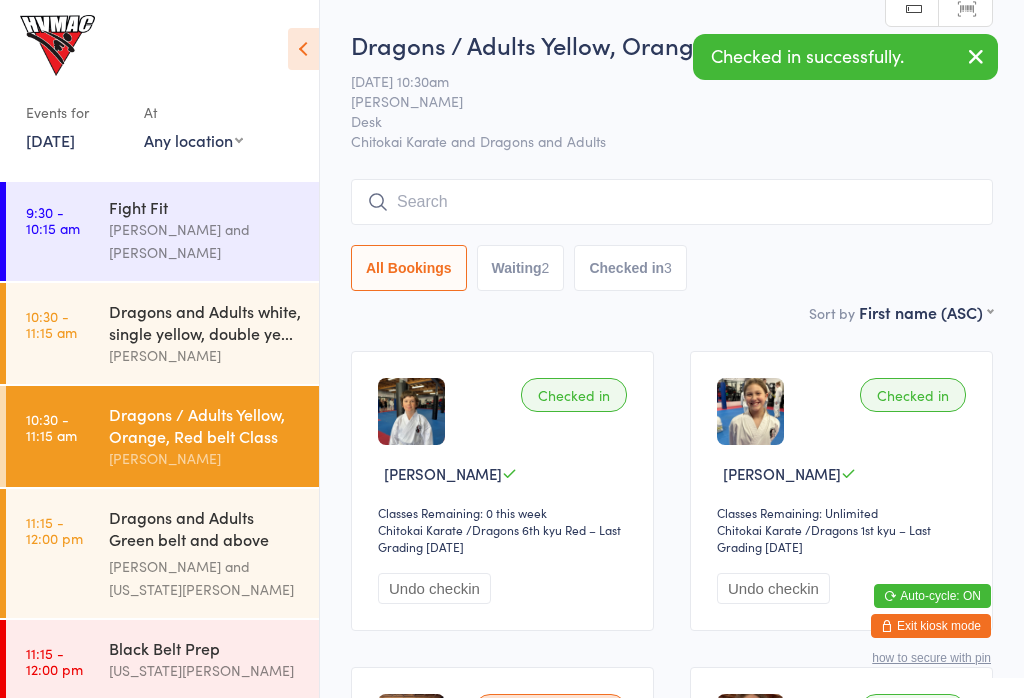 click on "Black Belt Prep Georgia Dearlove" at bounding box center [214, 659] 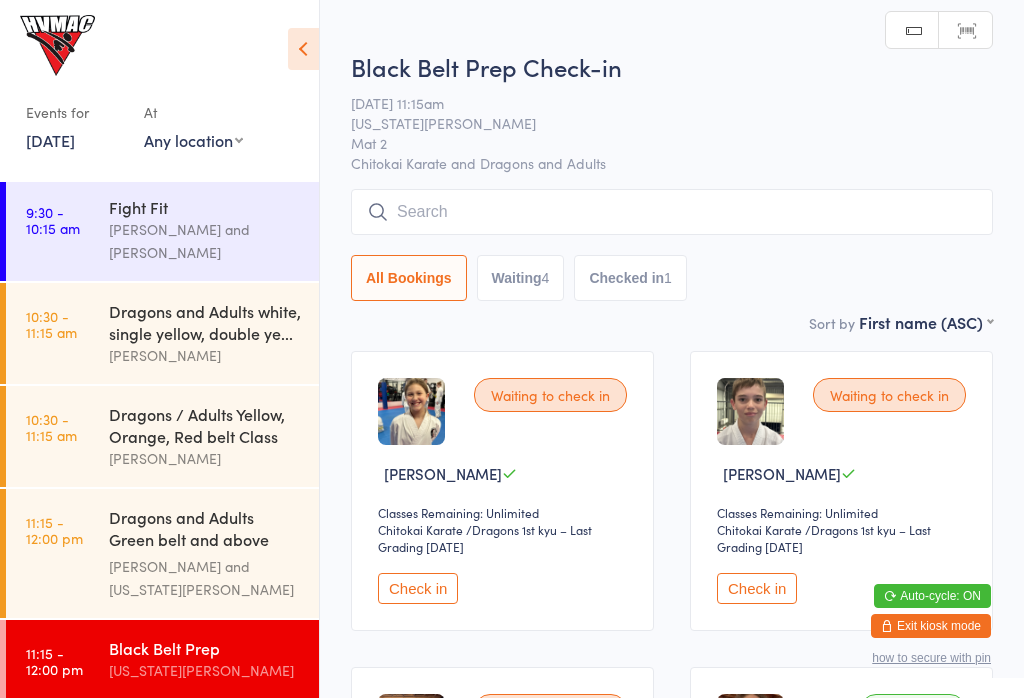 click on "Waiting  4" at bounding box center (521, 278) 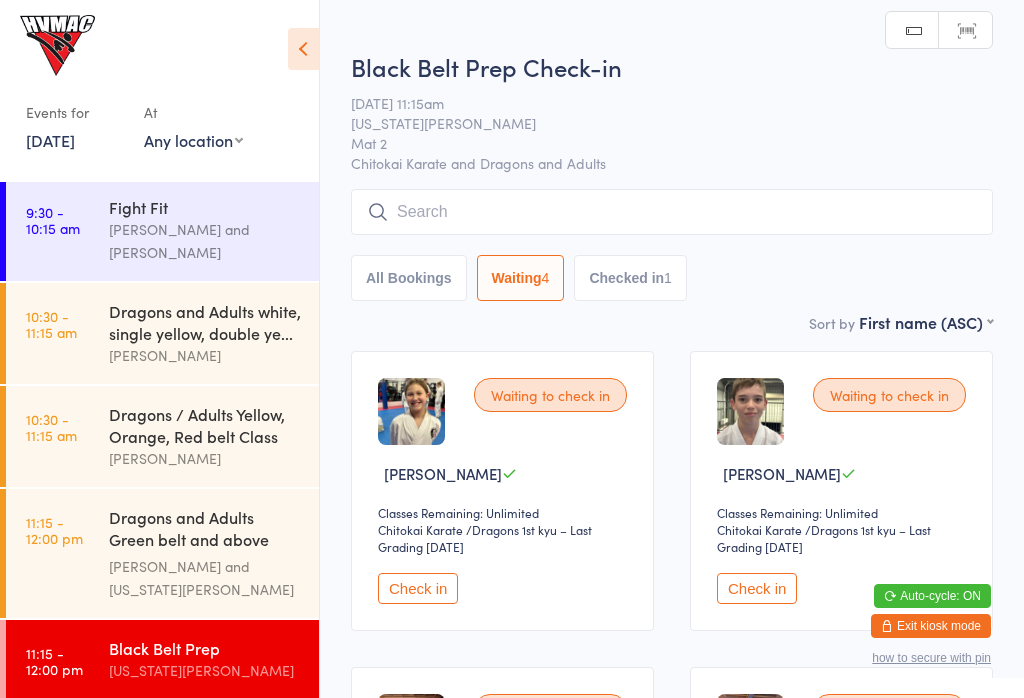 click on "Check in" at bounding box center (418, 588) 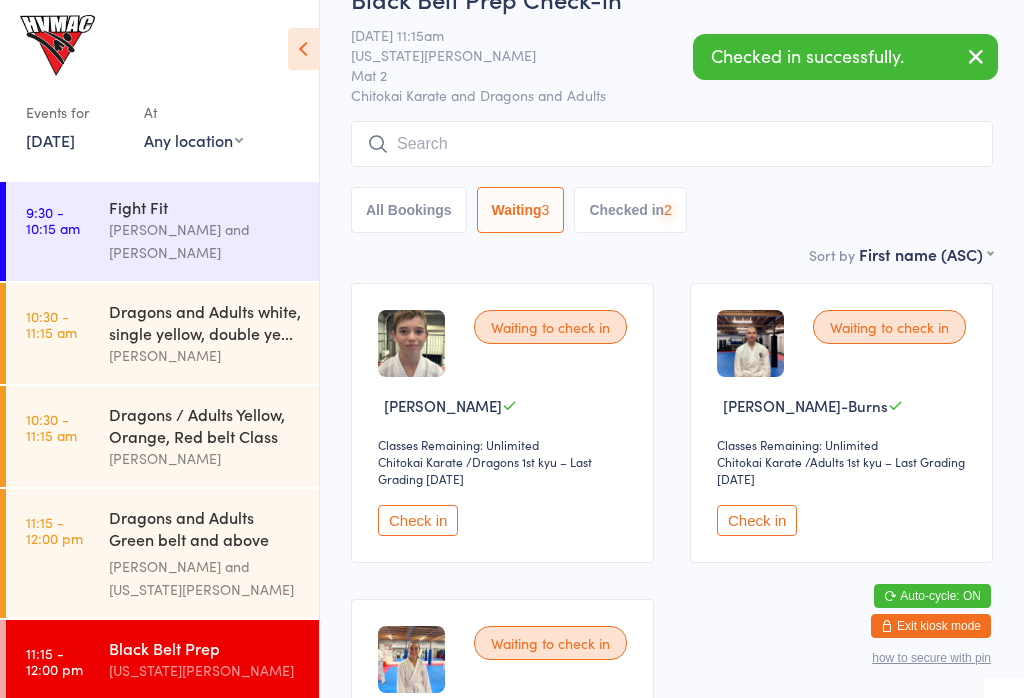 scroll, scrollTop: 169, scrollLeft: 0, axis: vertical 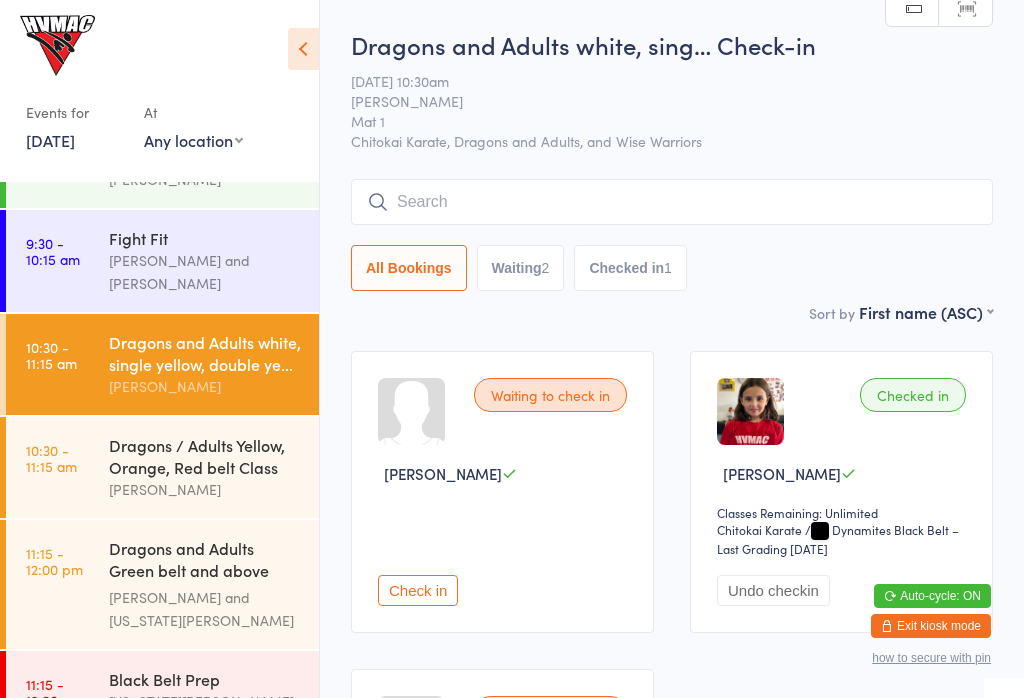 click on "Fight Fit" at bounding box center (205, 238) 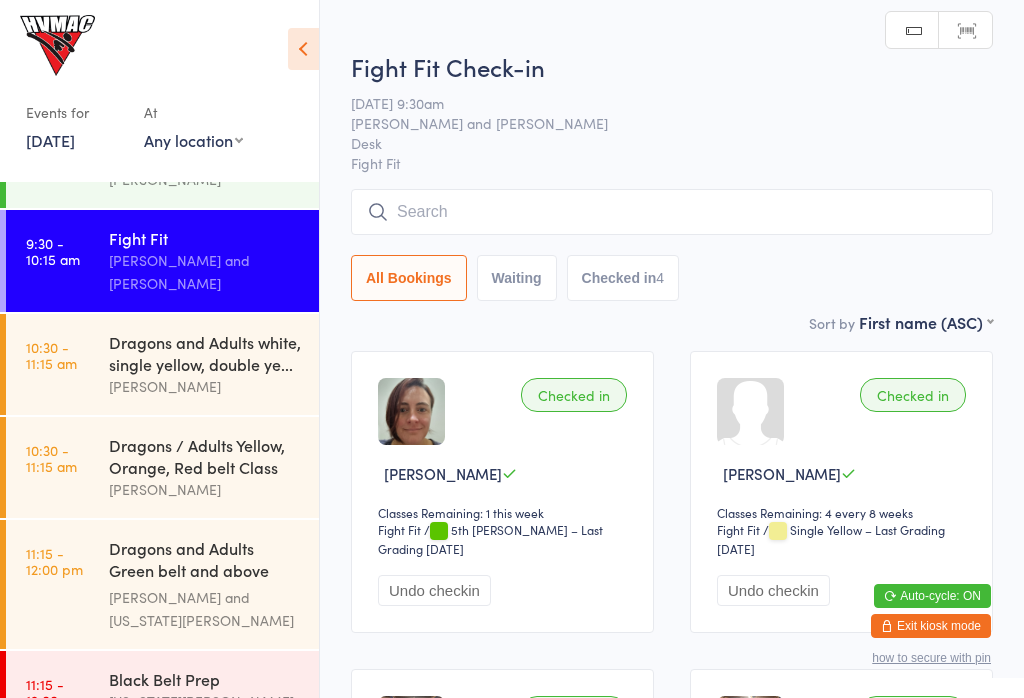 click on "10:30 - 11:15 am Dragons and Adults white, single yellow, double ye... Dallas Evans" at bounding box center [162, 364] 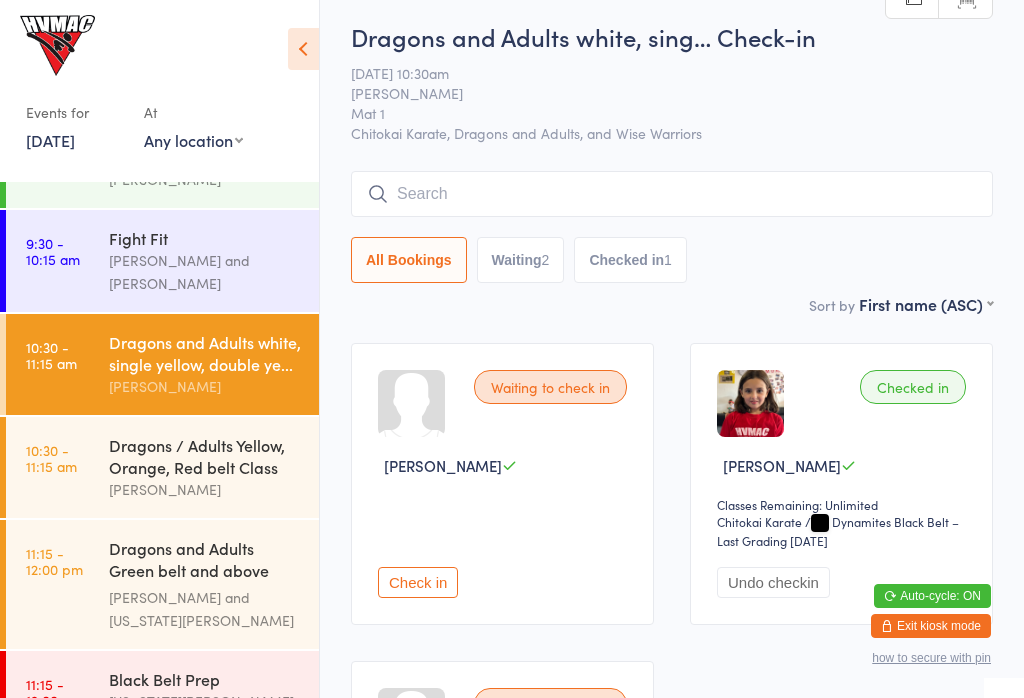 scroll, scrollTop: 7, scrollLeft: 0, axis: vertical 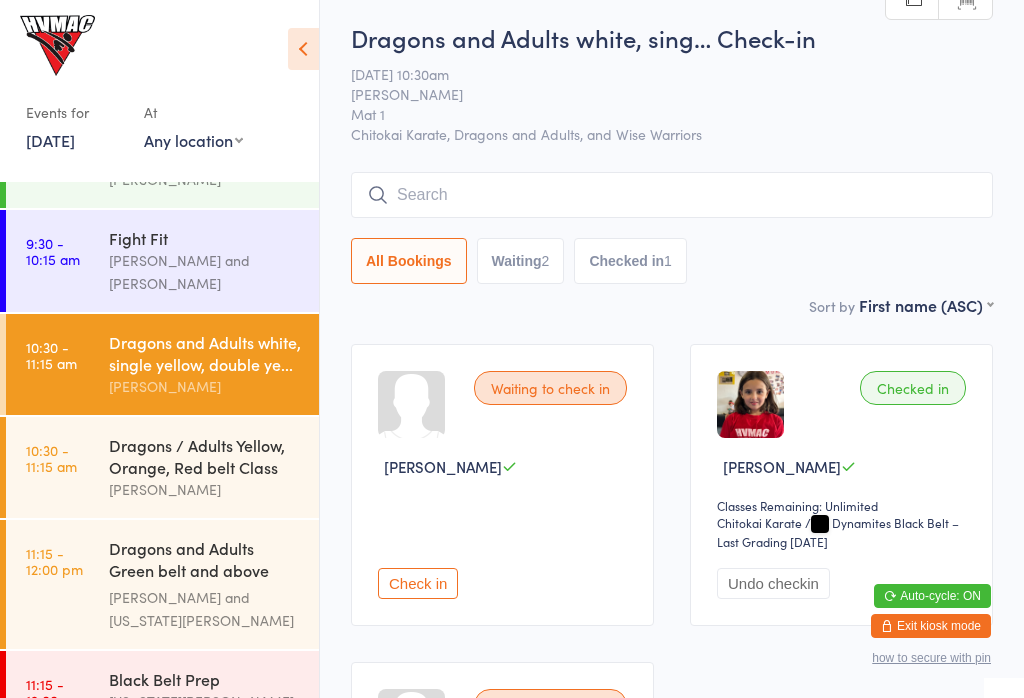 click at bounding box center [3, 692] 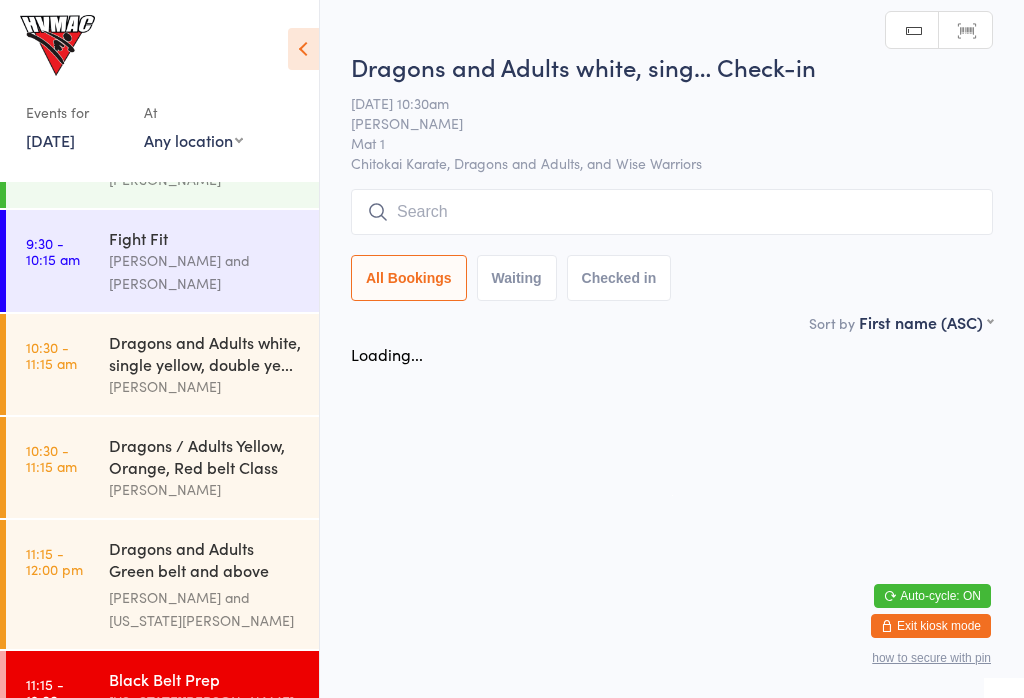 scroll, scrollTop: 0, scrollLeft: 0, axis: both 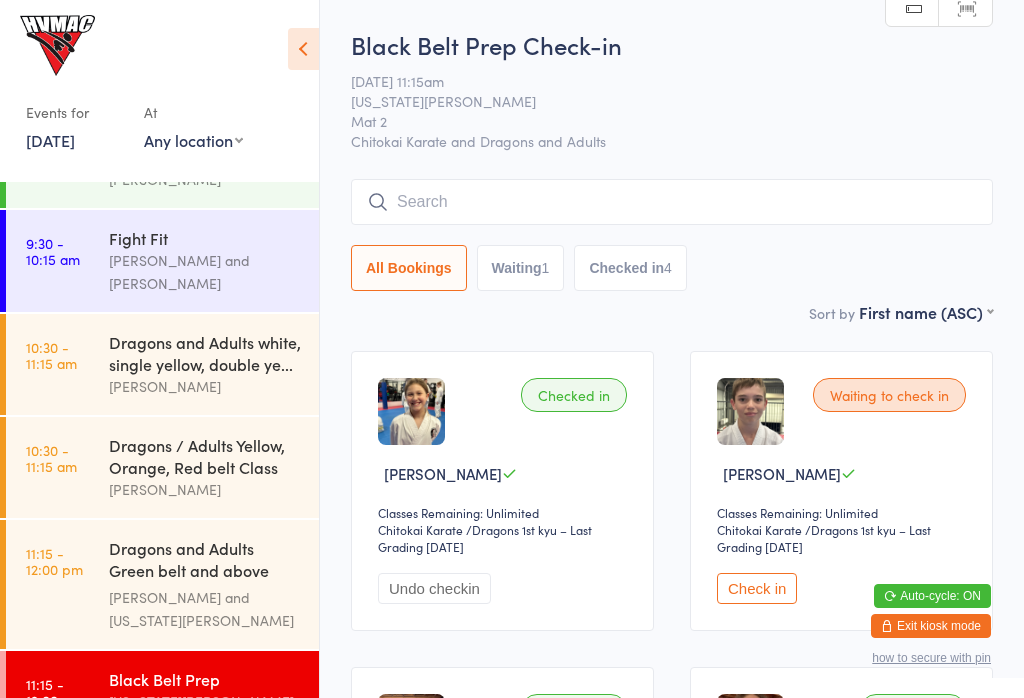 click on "Dragons and Adults white, single yellow, double ye..." at bounding box center [205, 353] 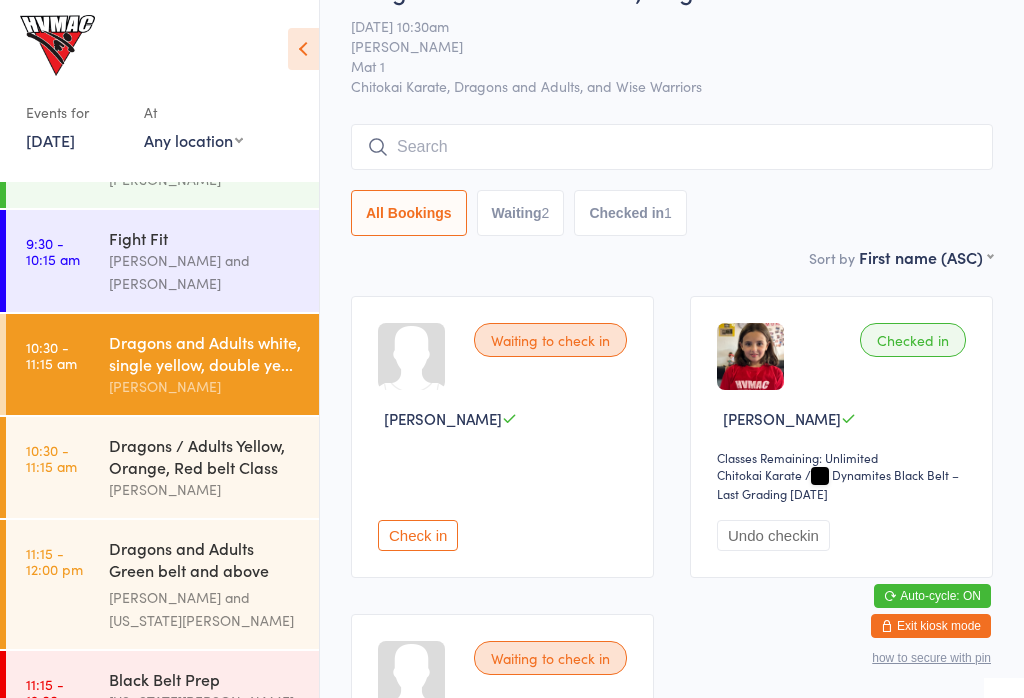 scroll, scrollTop: 54, scrollLeft: 0, axis: vertical 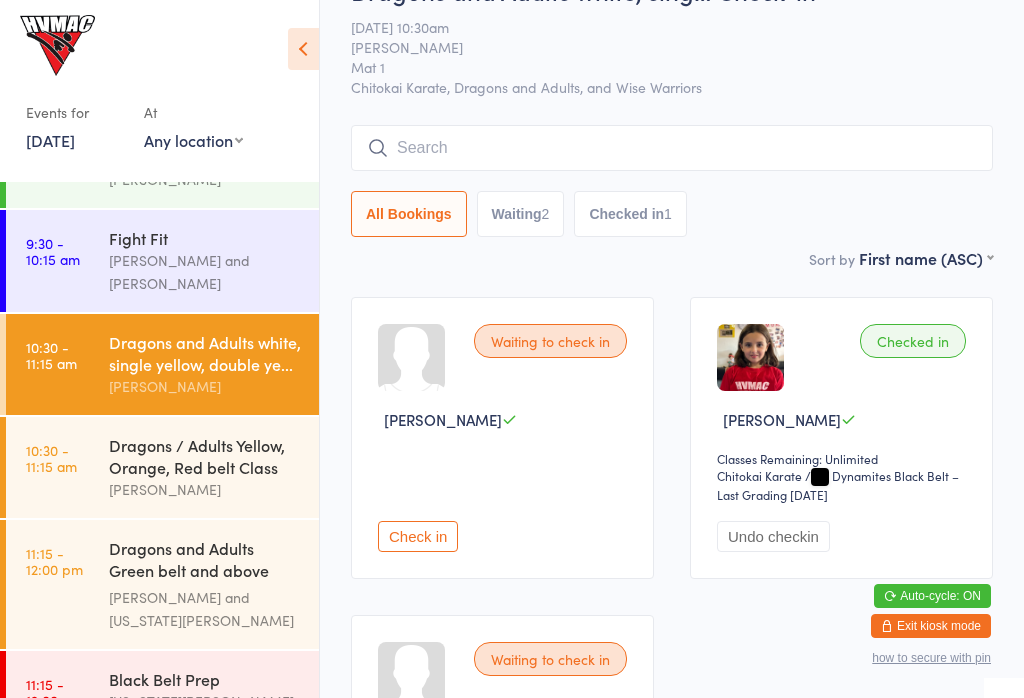 click at bounding box center (672, 148) 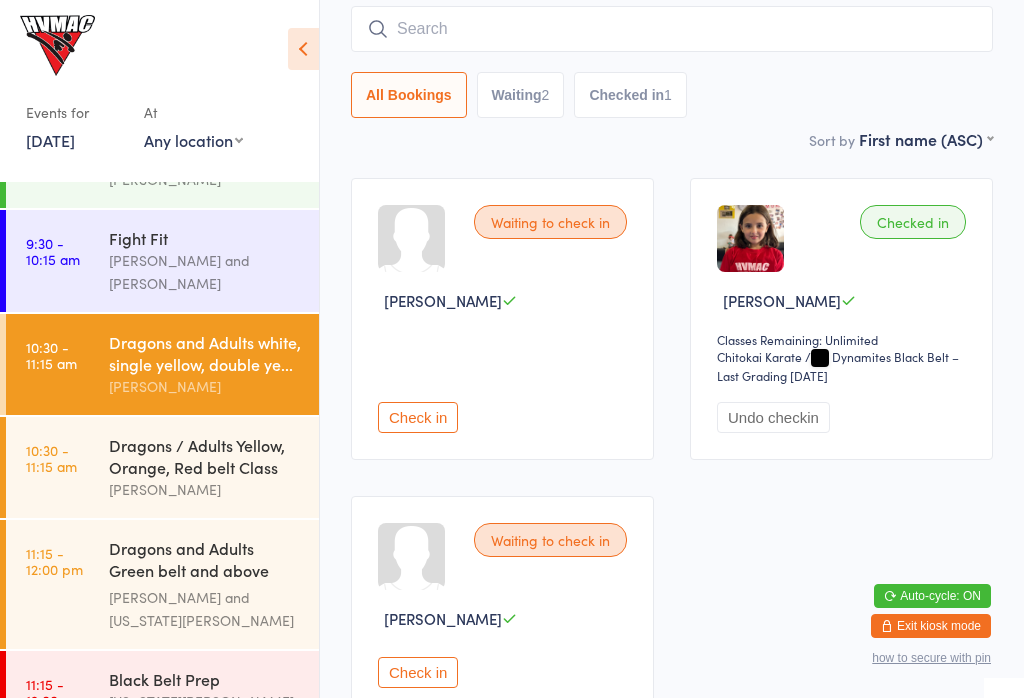 scroll, scrollTop: 181, scrollLeft: 0, axis: vertical 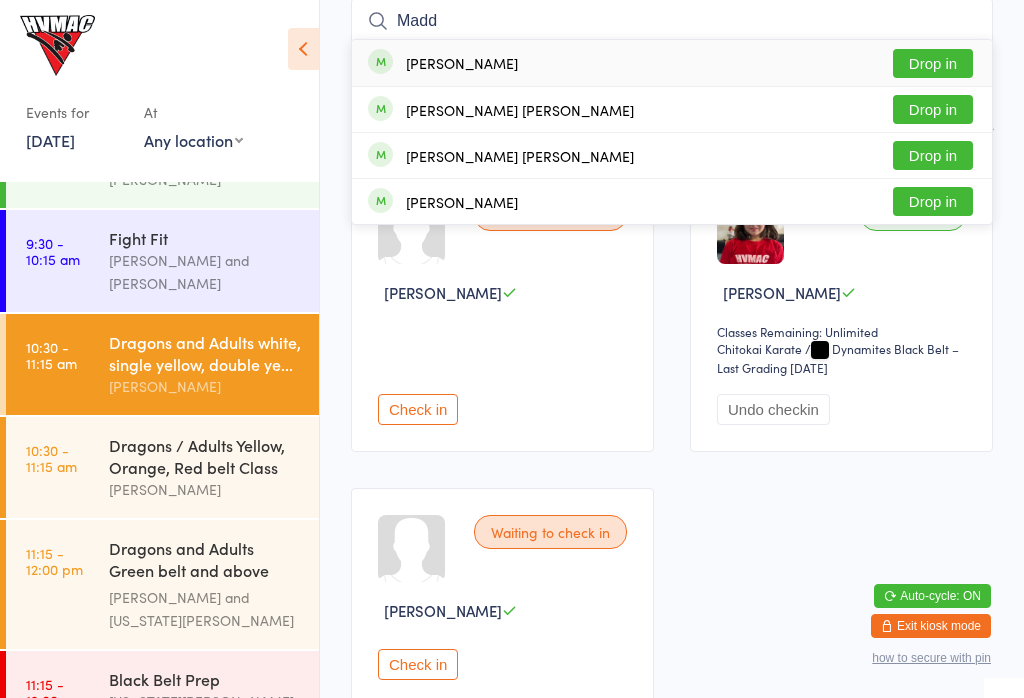 type on "Madd" 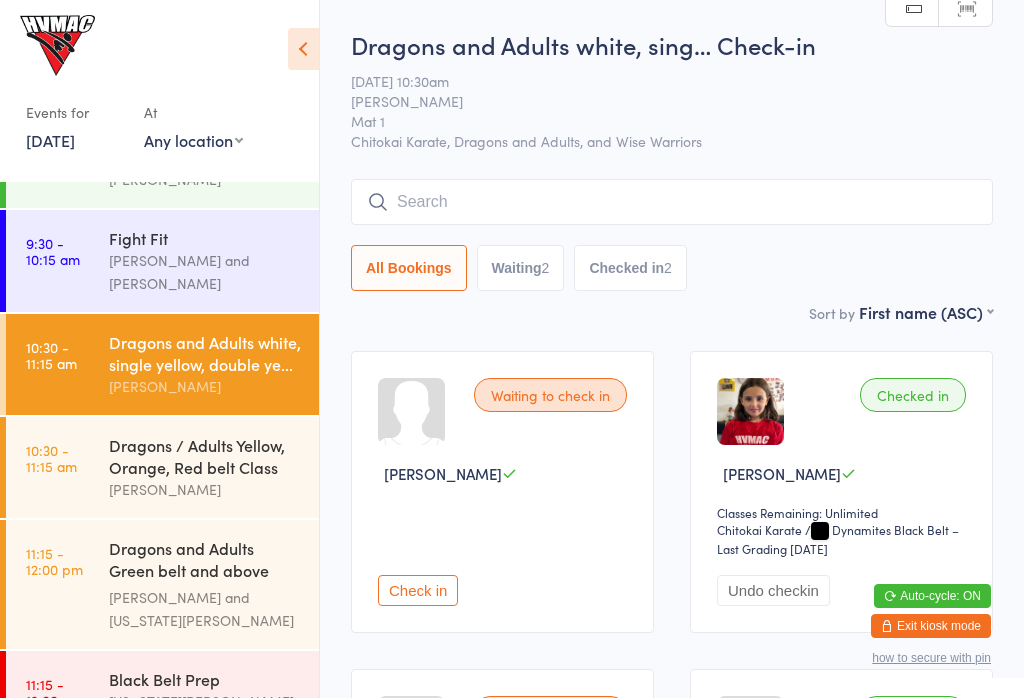 scroll, scrollTop: 0, scrollLeft: 0, axis: both 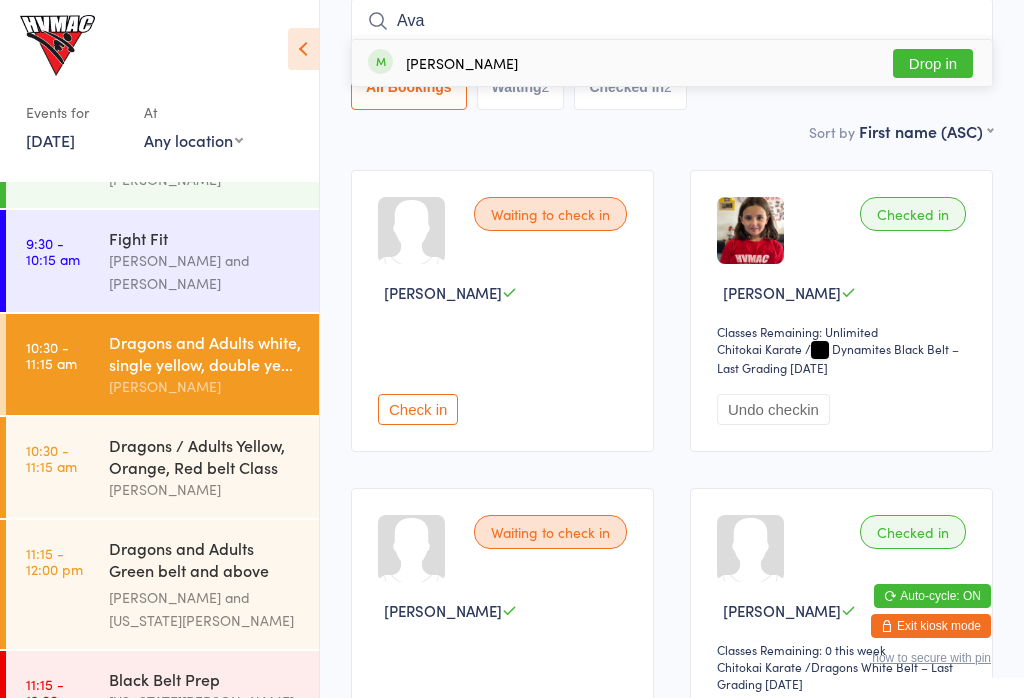 type on "Ava" 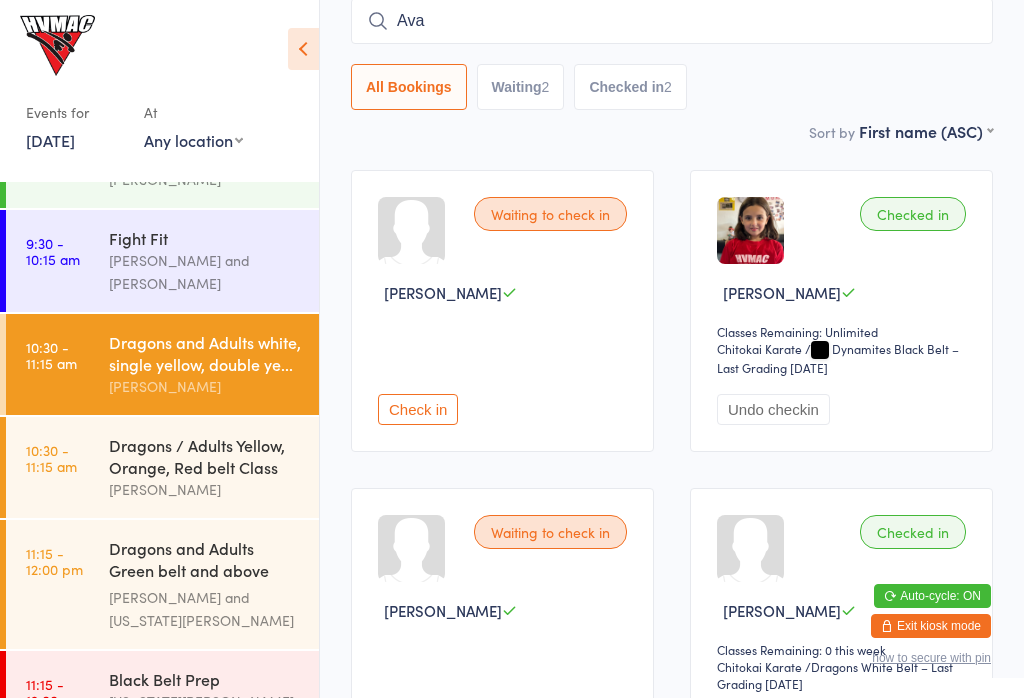 type 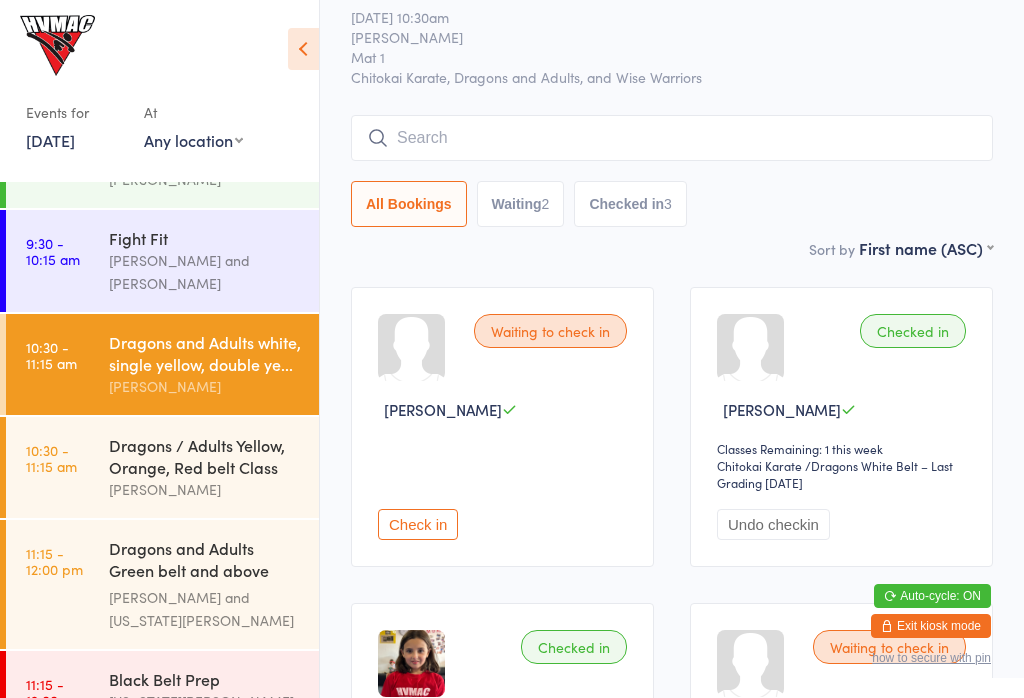 scroll, scrollTop: 62, scrollLeft: 0, axis: vertical 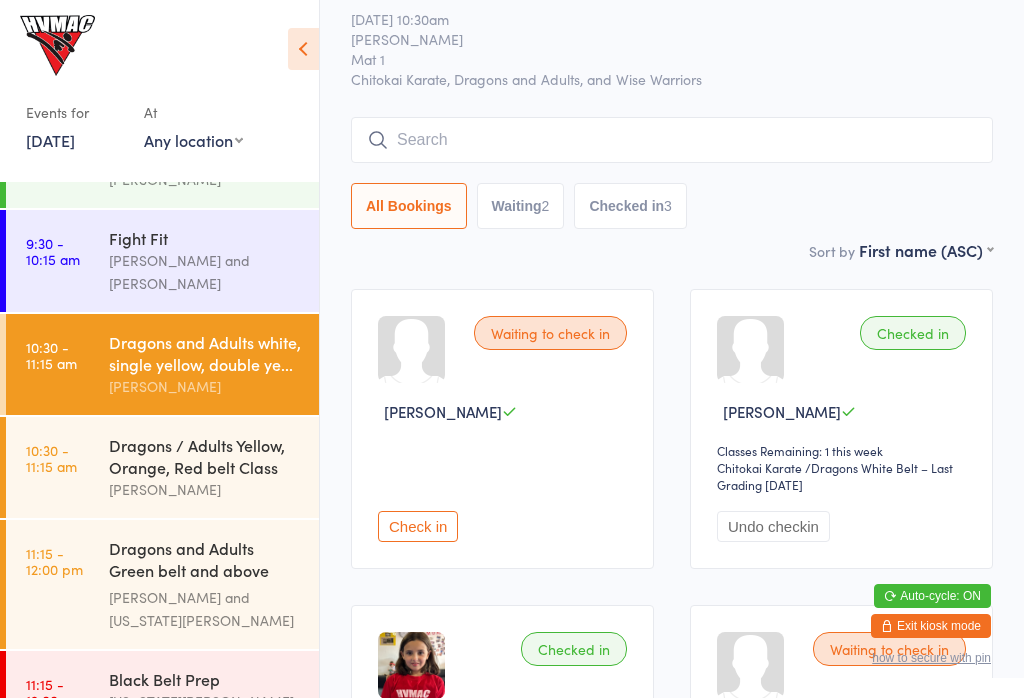 click on "Check in" at bounding box center [418, 526] 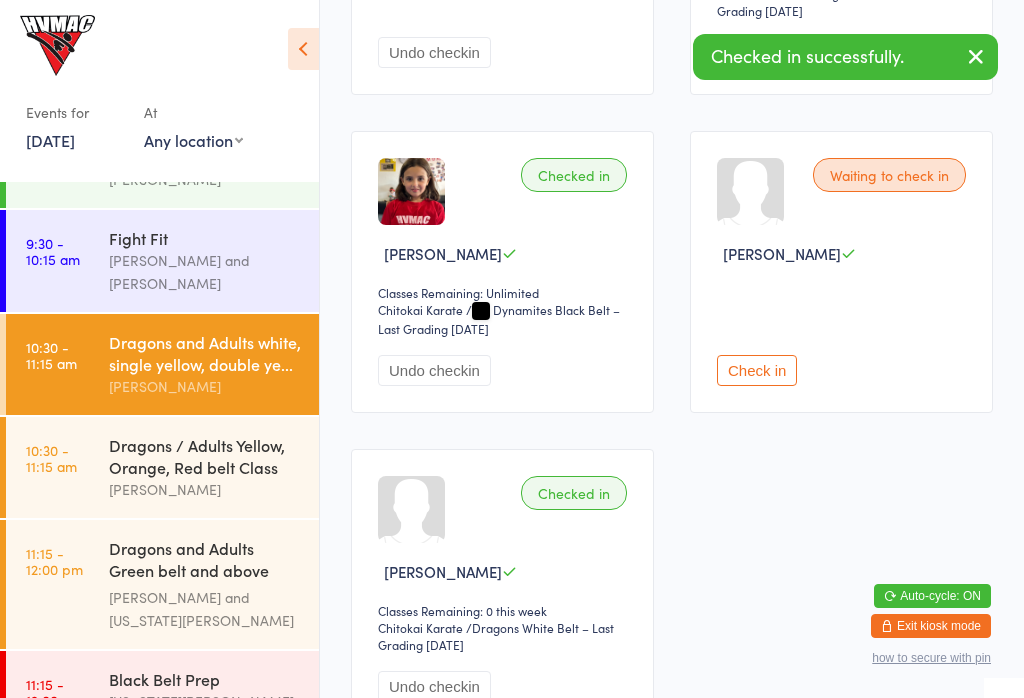 scroll, scrollTop: 536, scrollLeft: 0, axis: vertical 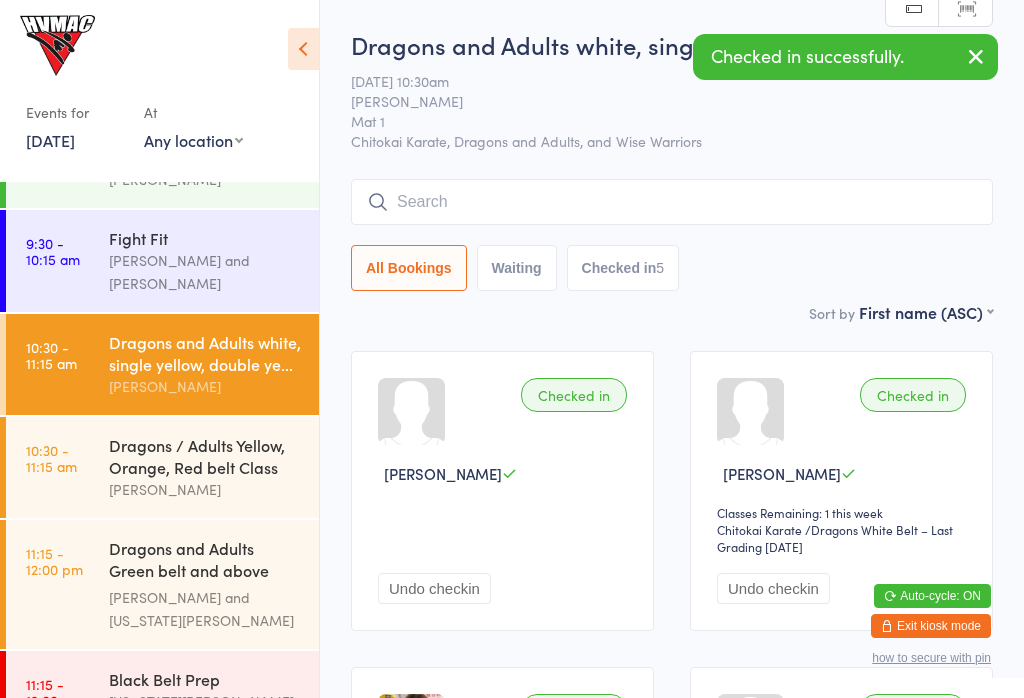 click on "Dragons / Adults Yellow, Orange, Red belt Class Lesley Talbut" at bounding box center [214, 467] 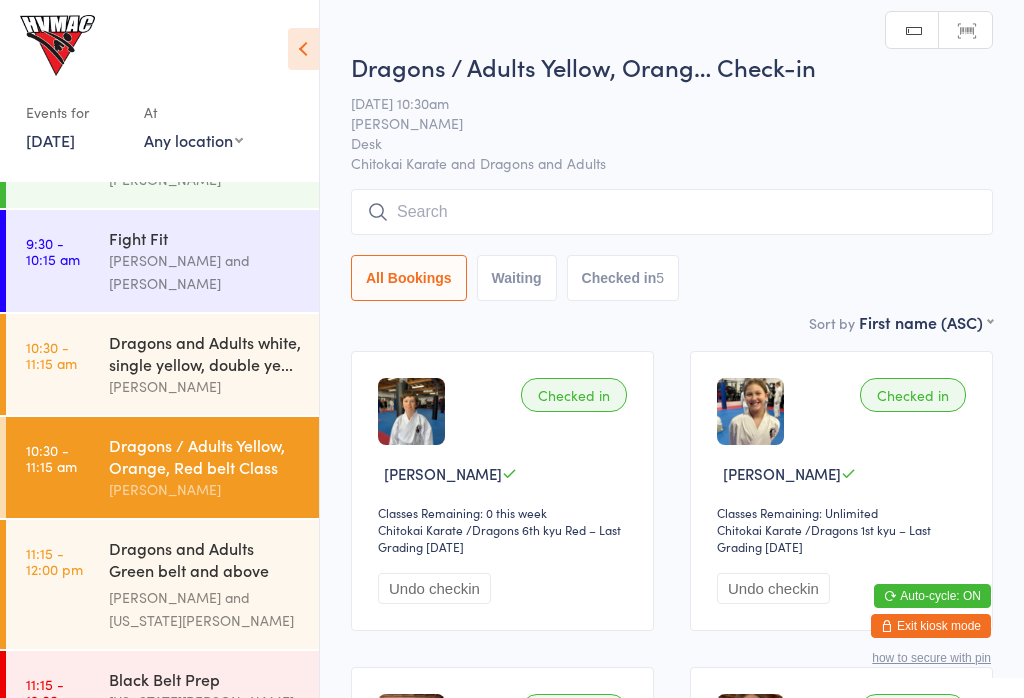 scroll, scrollTop: 0, scrollLeft: 0, axis: both 